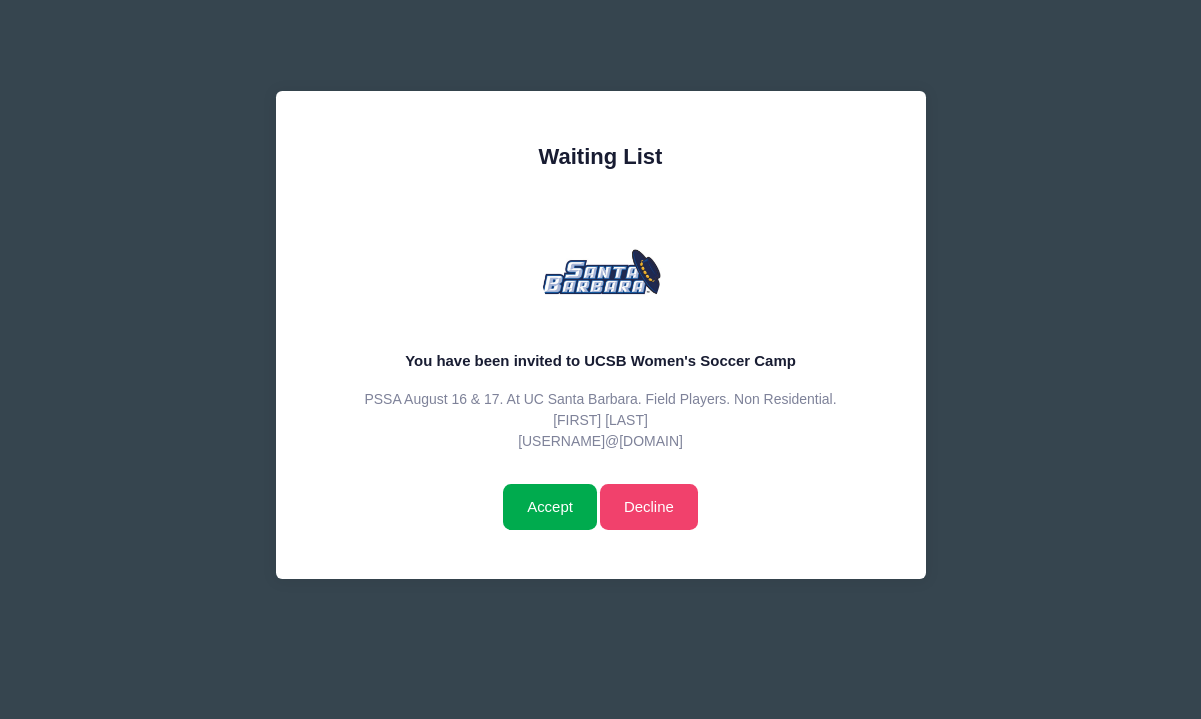 scroll, scrollTop: 0, scrollLeft: 0, axis: both 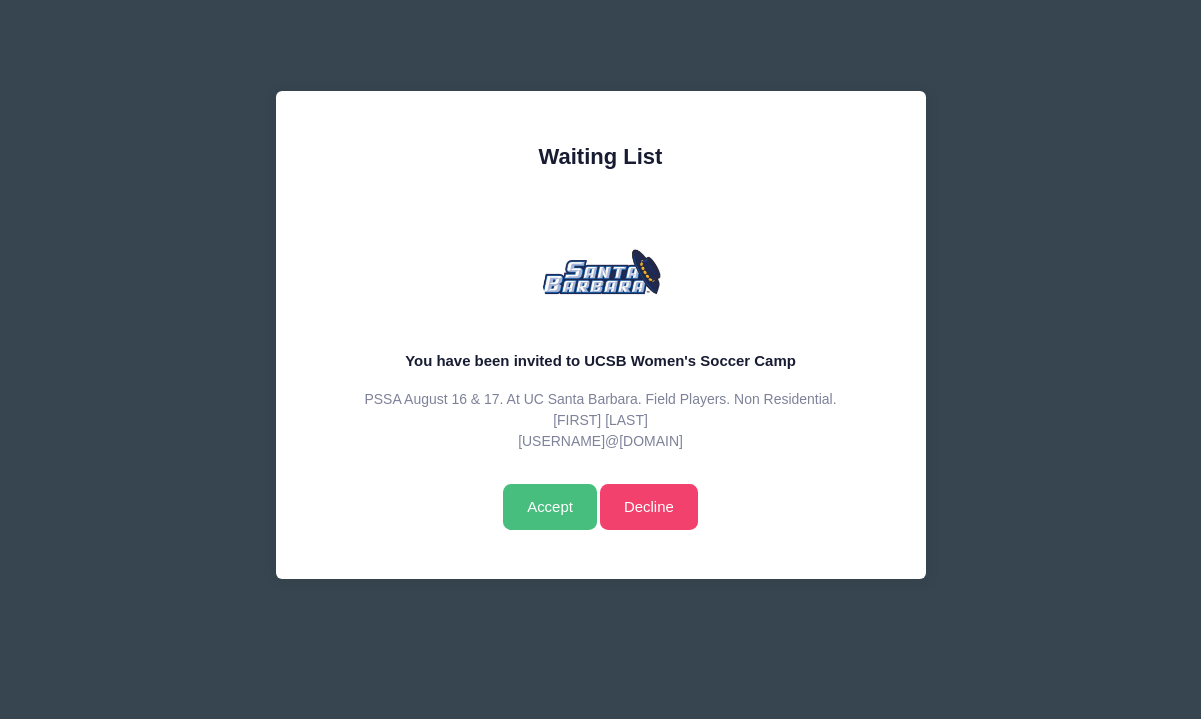 click on "Accept" at bounding box center [549, 507] 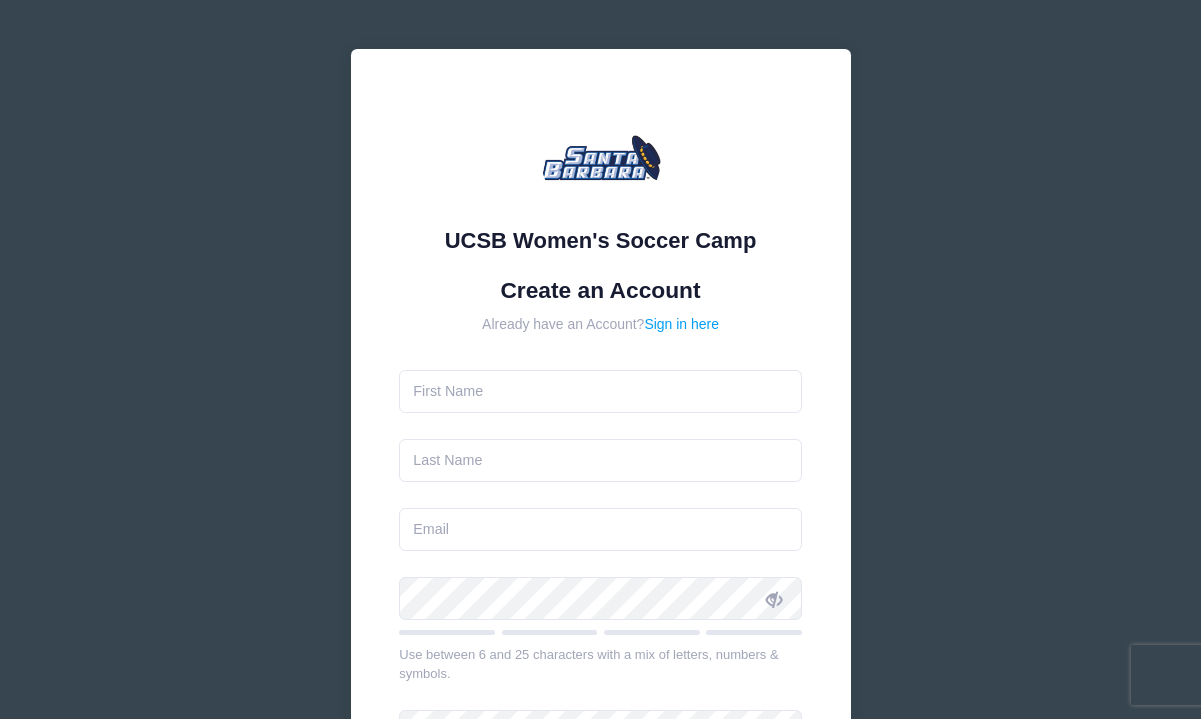 scroll, scrollTop: 0, scrollLeft: 0, axis: both 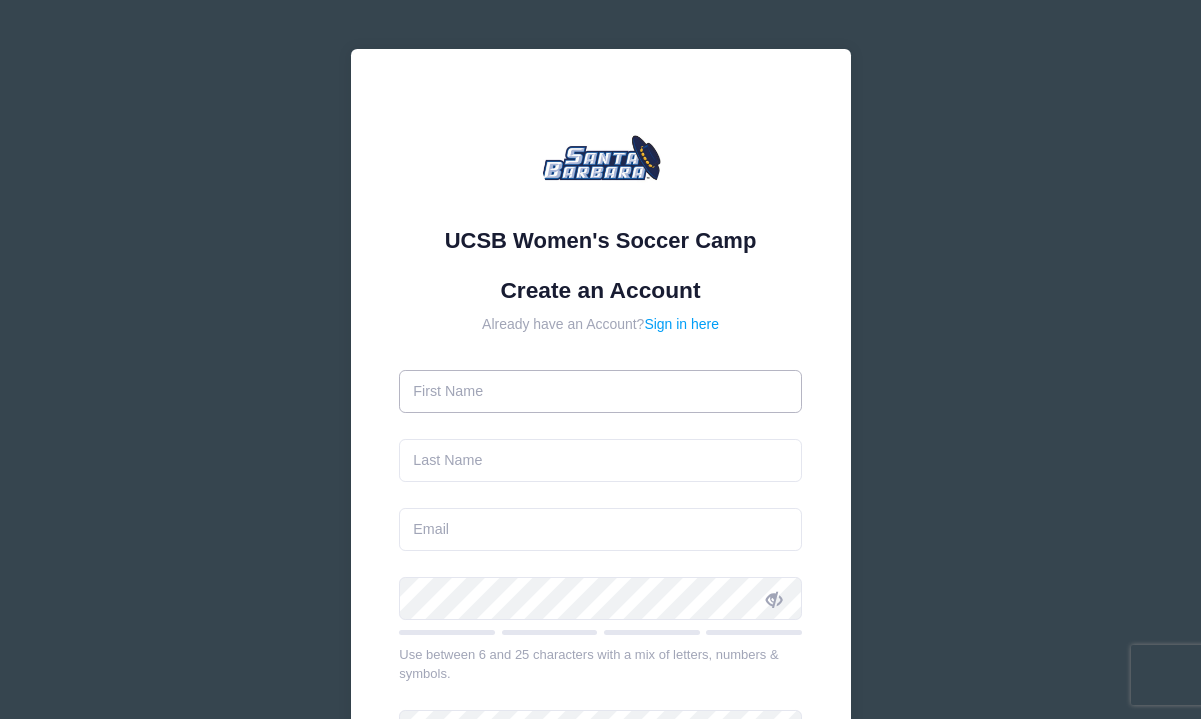 click at bounding box center [600, 391] 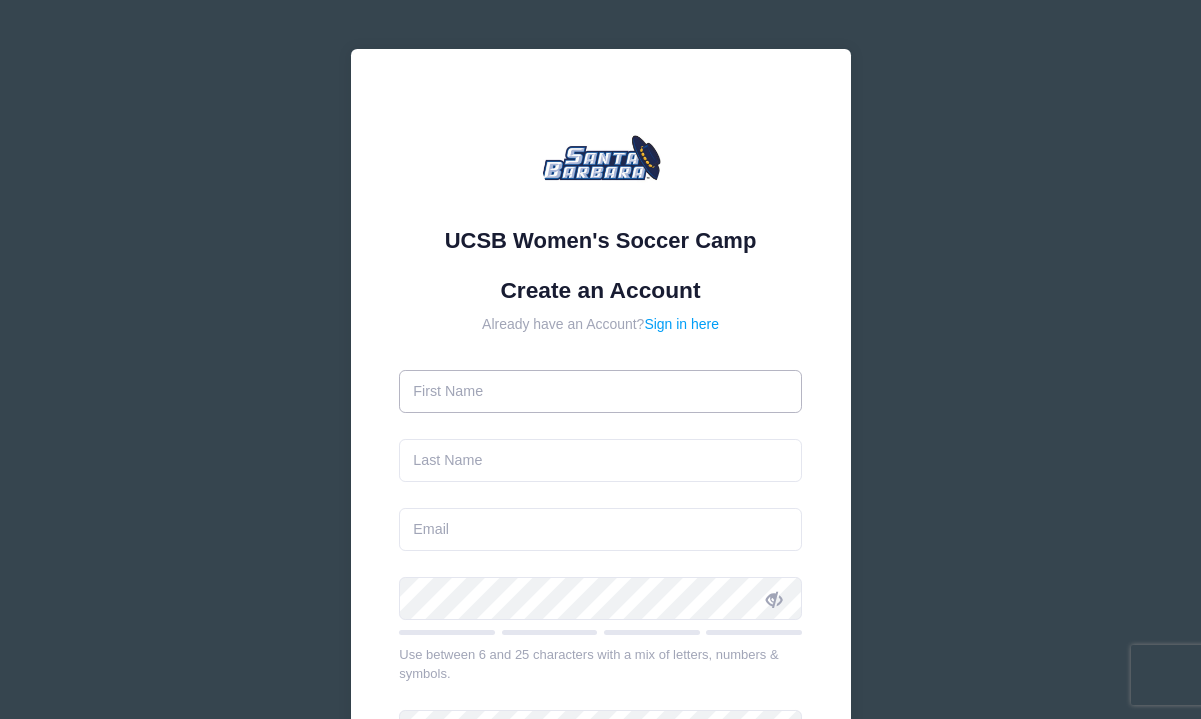 type on "Lauren" 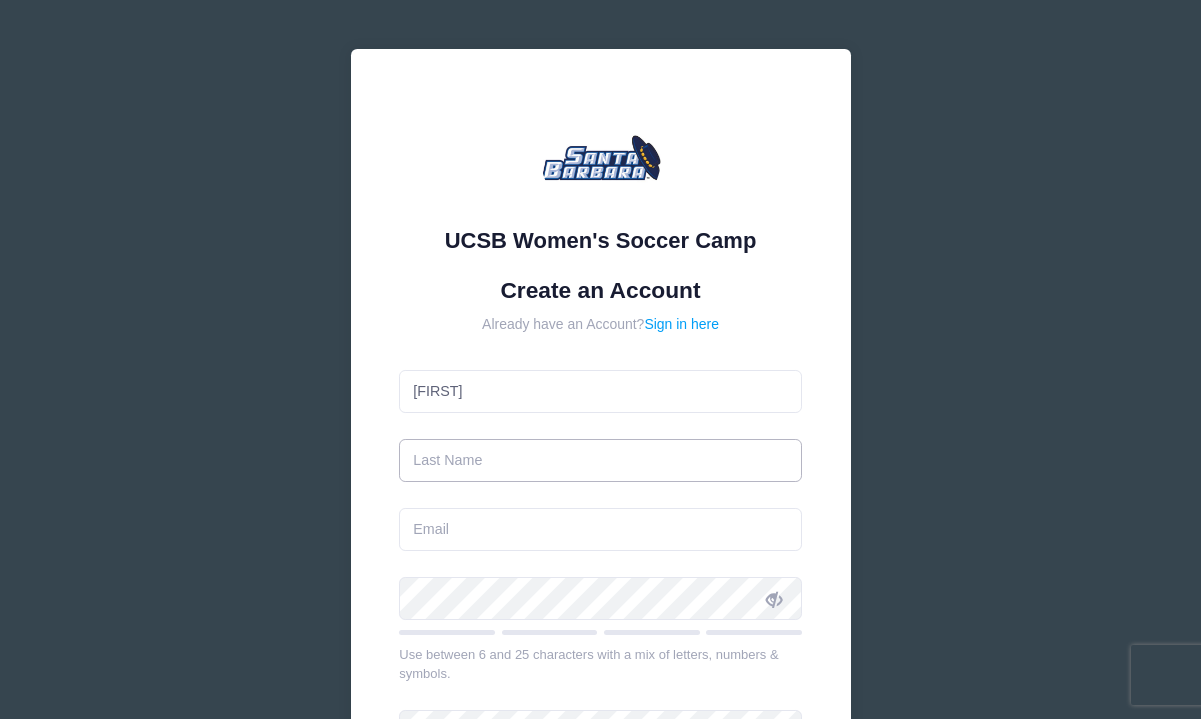 type on "Gordon" 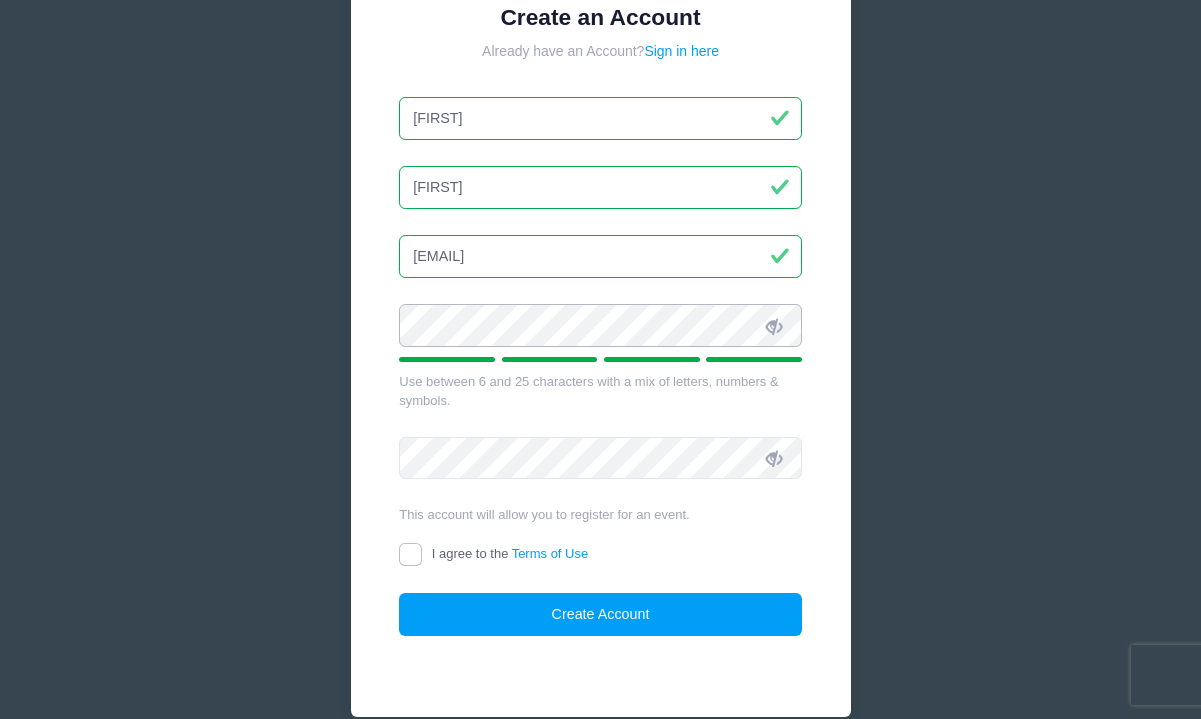scroll, scrollTop: 277, scrollLeft: 0, axis: vertical 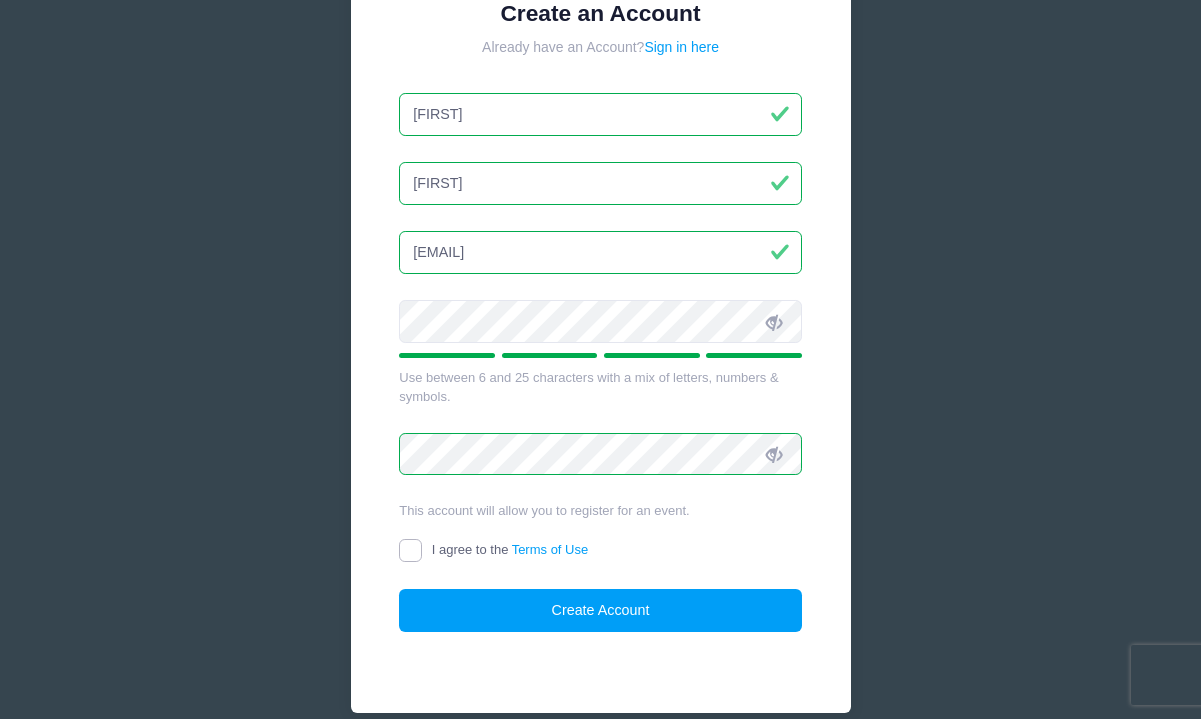 click on "I agree to the
Terms of Use" at bounding box center [410, 550] 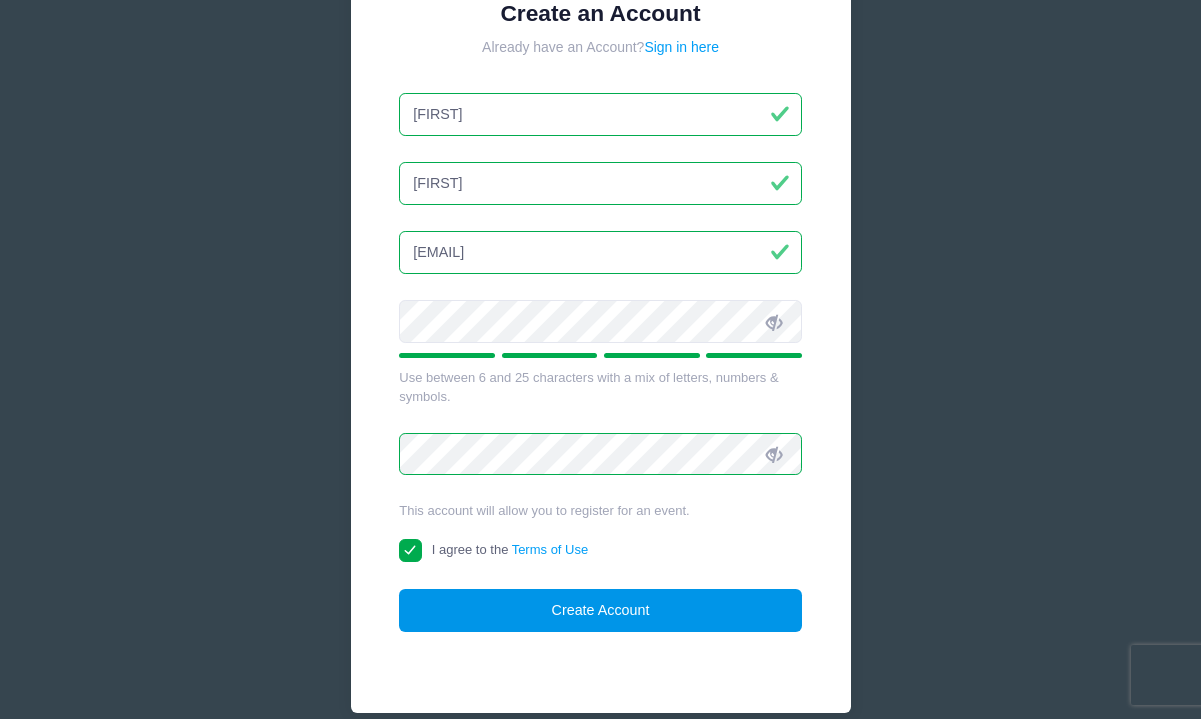 click on "Create Account" at bounding box center (600, 610) 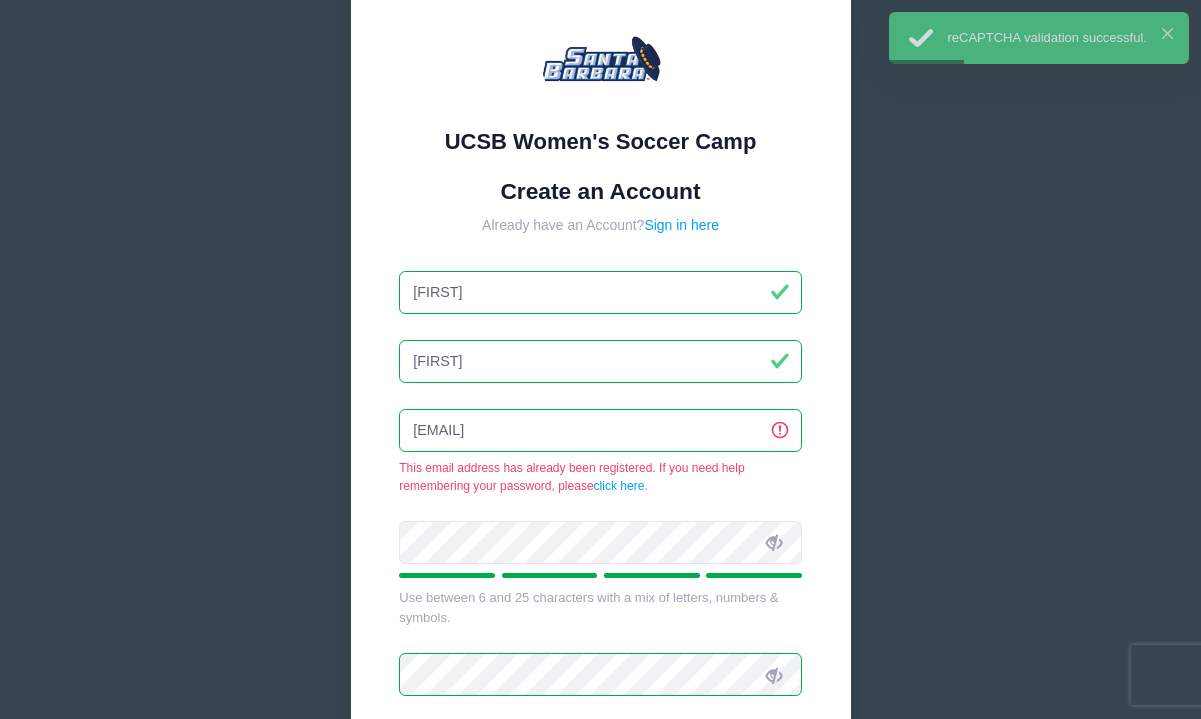 scroll, scrollTop: 0, scrollLeft: 0, axis: both 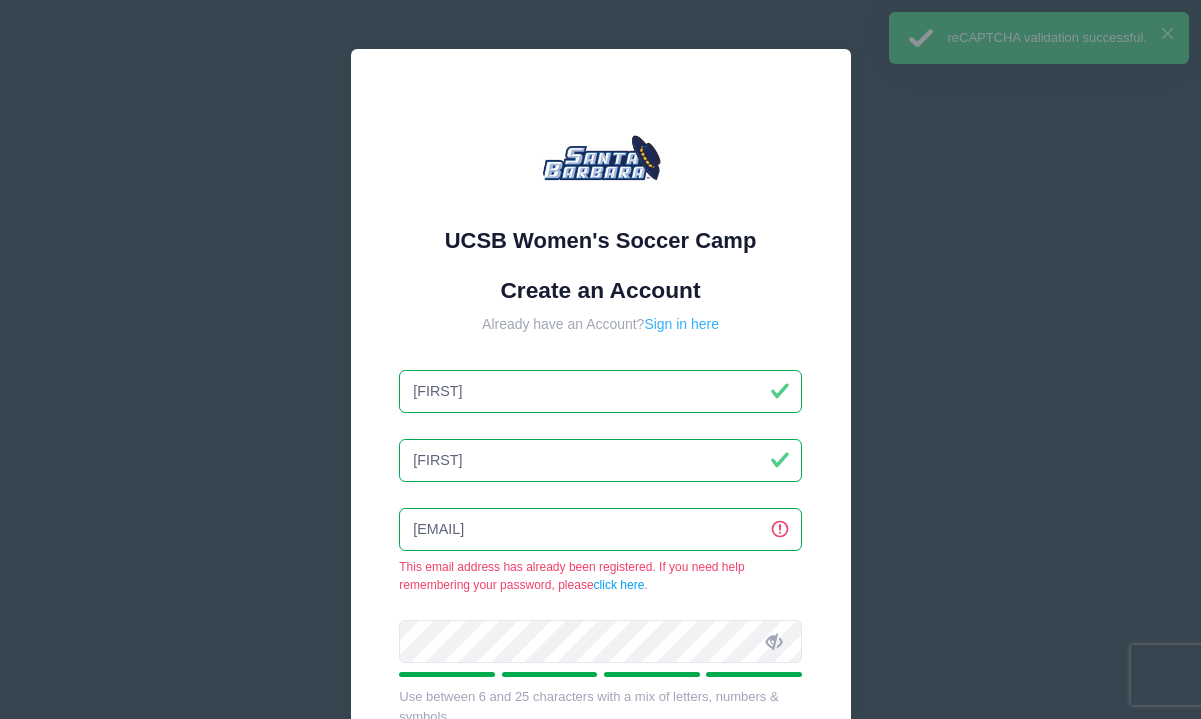 click on "Sign in here" at bounding box center (681, 324) 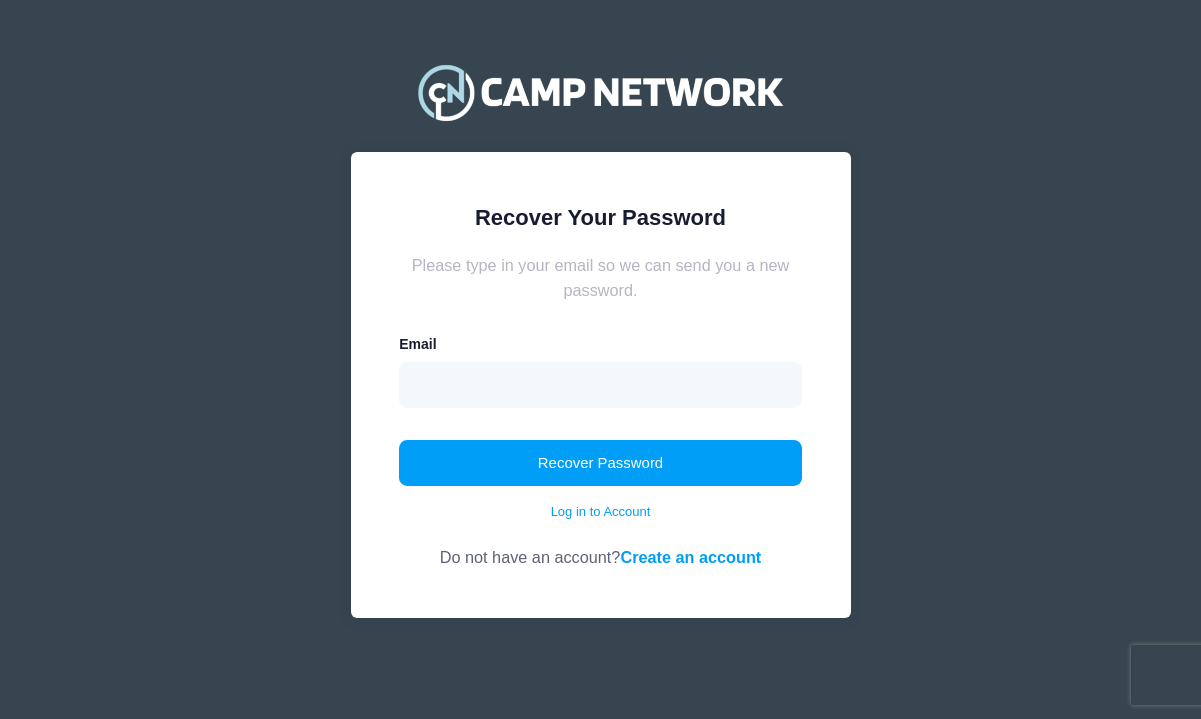 scroll, scrollTop: 0, scrollLeft: 0, axis: both 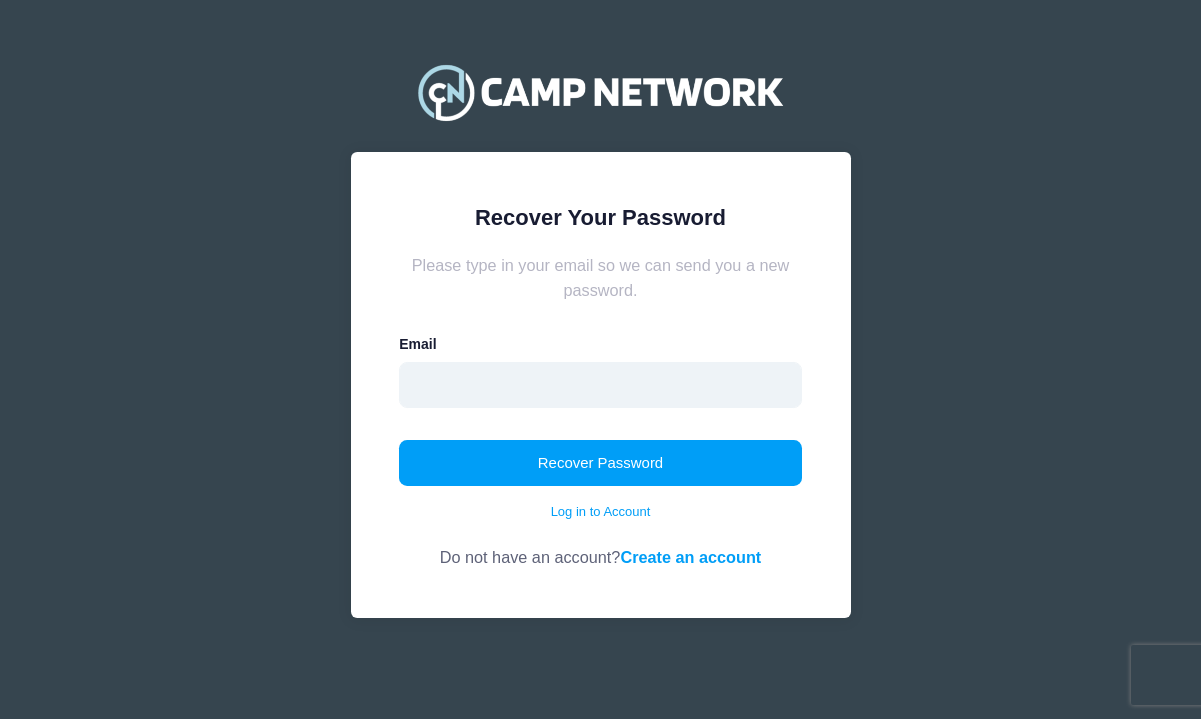 click at bounding box center [600, 385] 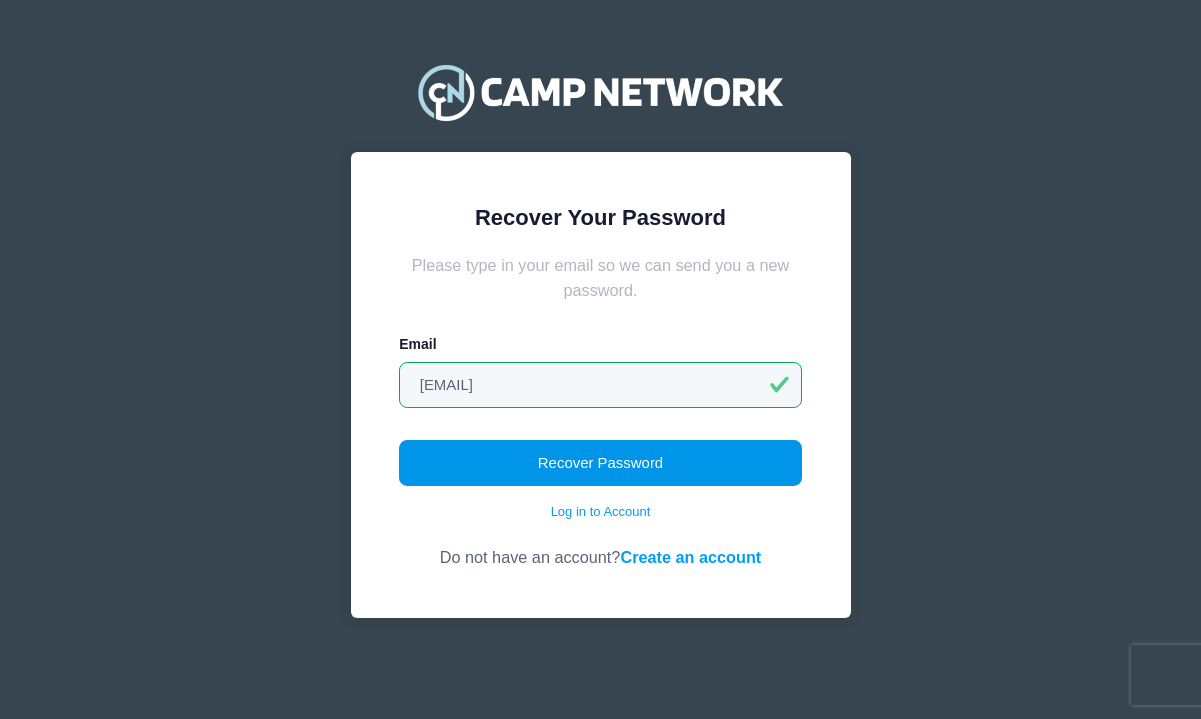 click on "Recover Password" at bounding box center (600, 463) 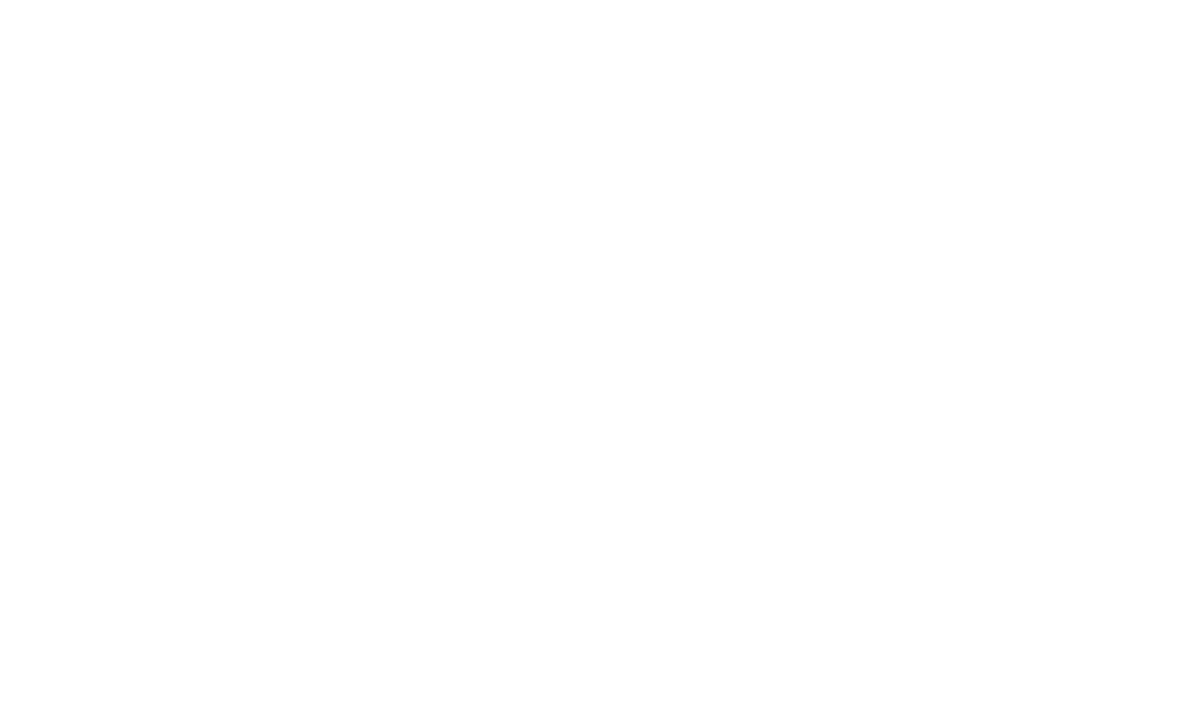 scroll, scrollTop: 0, scrollLeft: 0, axis: both 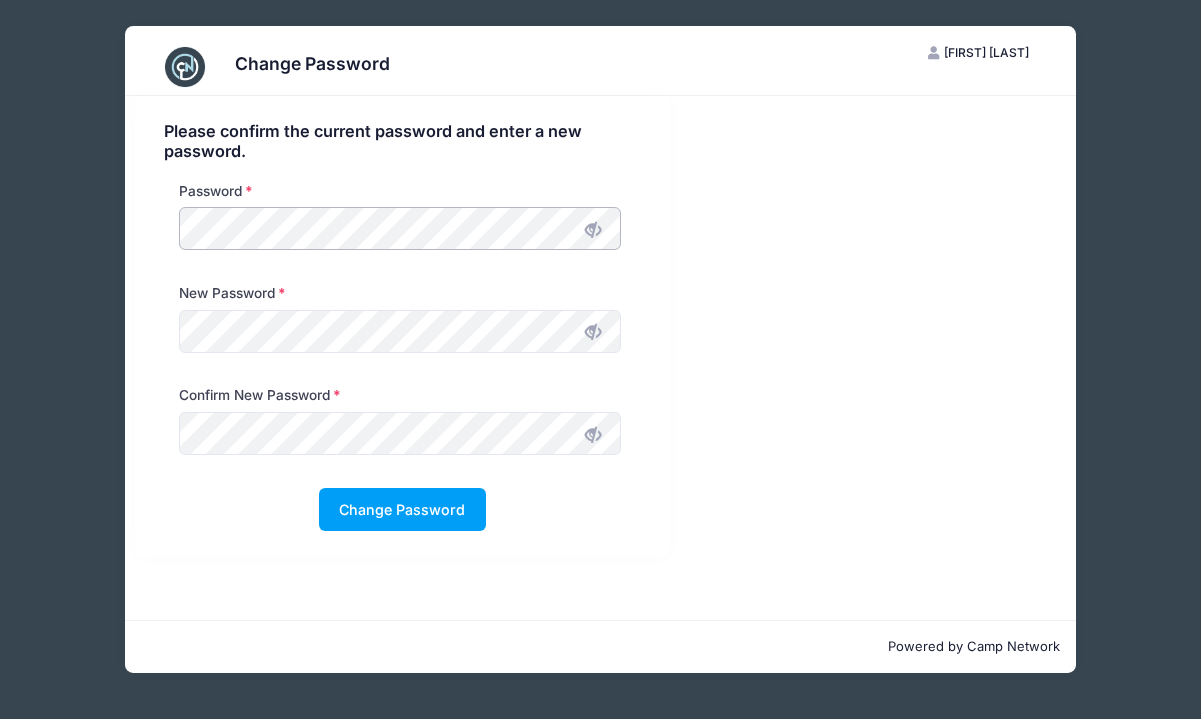 click on "Password" at bounding box center (399, 221) 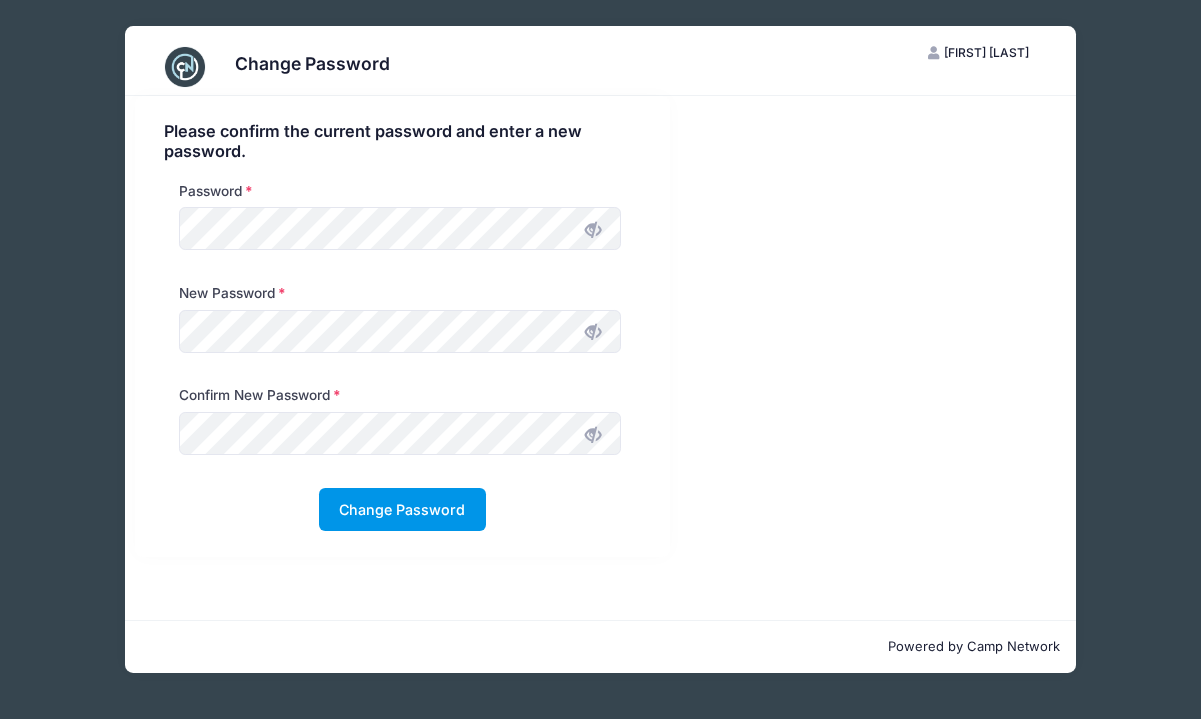 click on "Change Password" at bounding box center [402, 509] 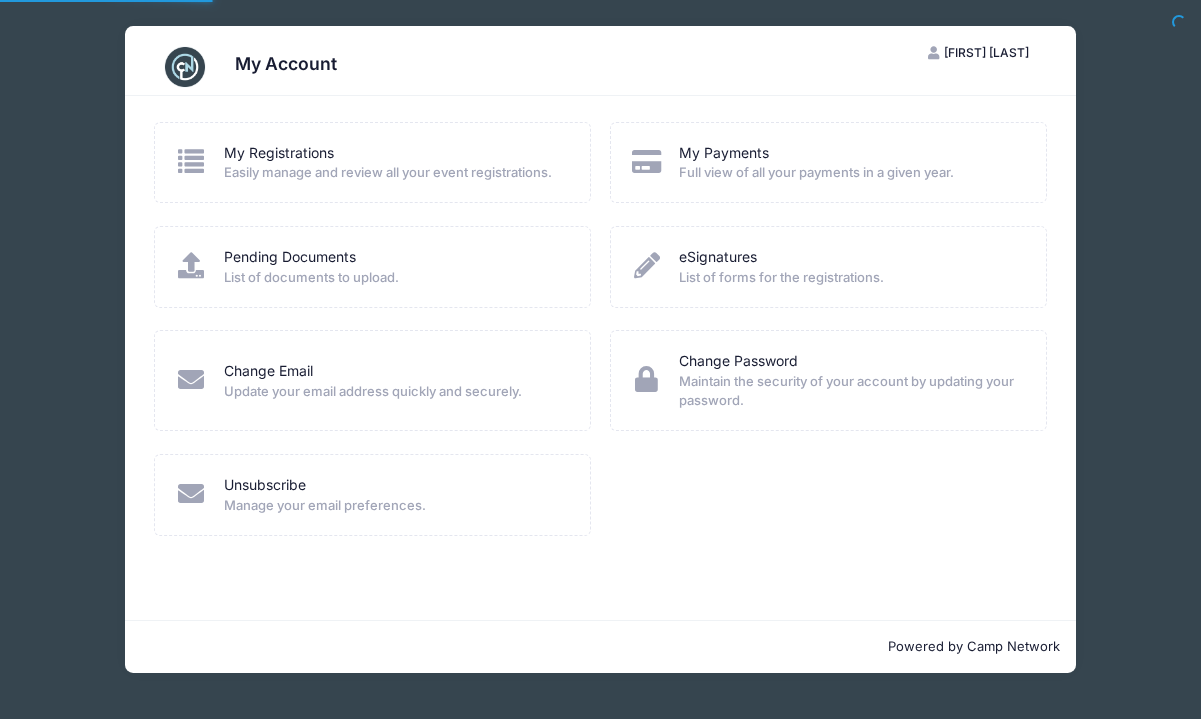 scroll, scrollTop: 0, scrollLeft: 0, axis: both 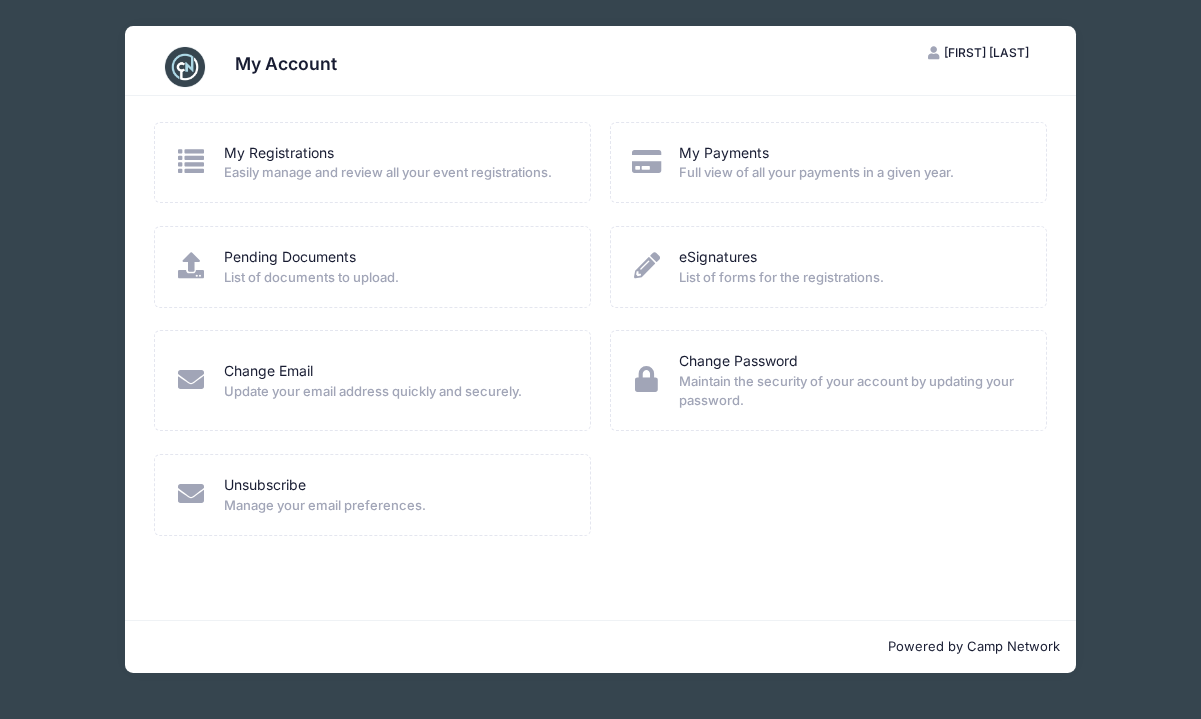 click on "Full view of all your payments in a given year." at bounding box center (849, 173) 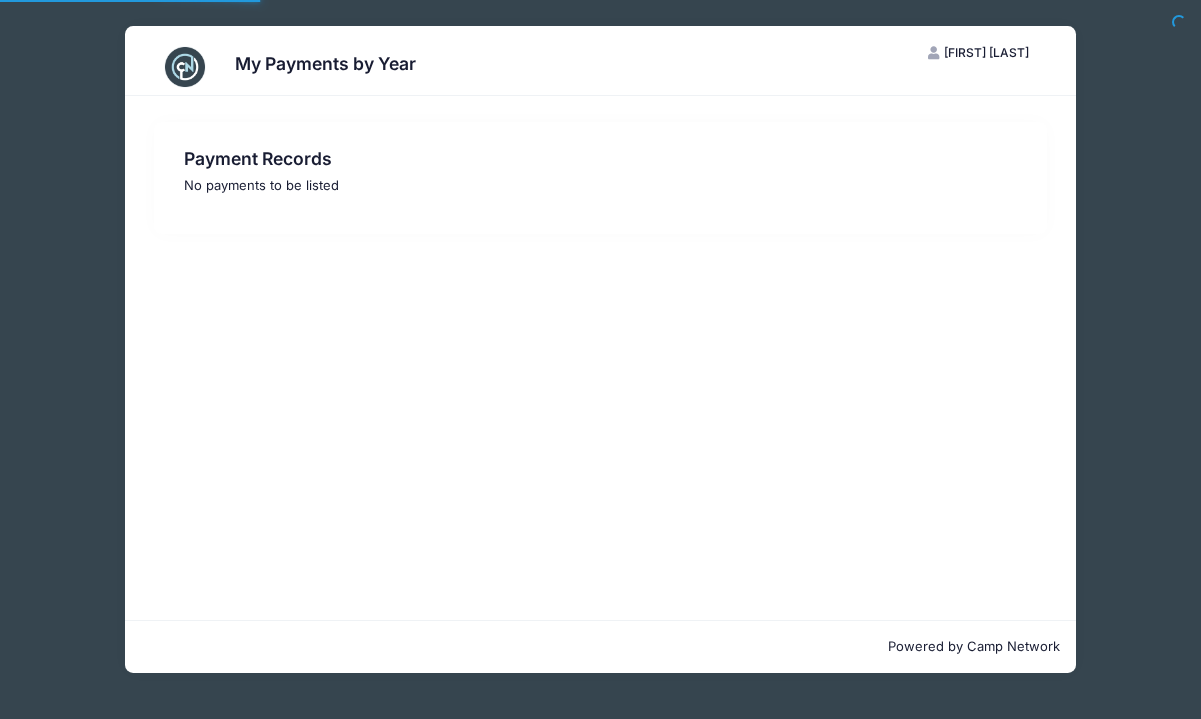 scroll, scrollTop: 0, scrollLeft: 0, axis: both 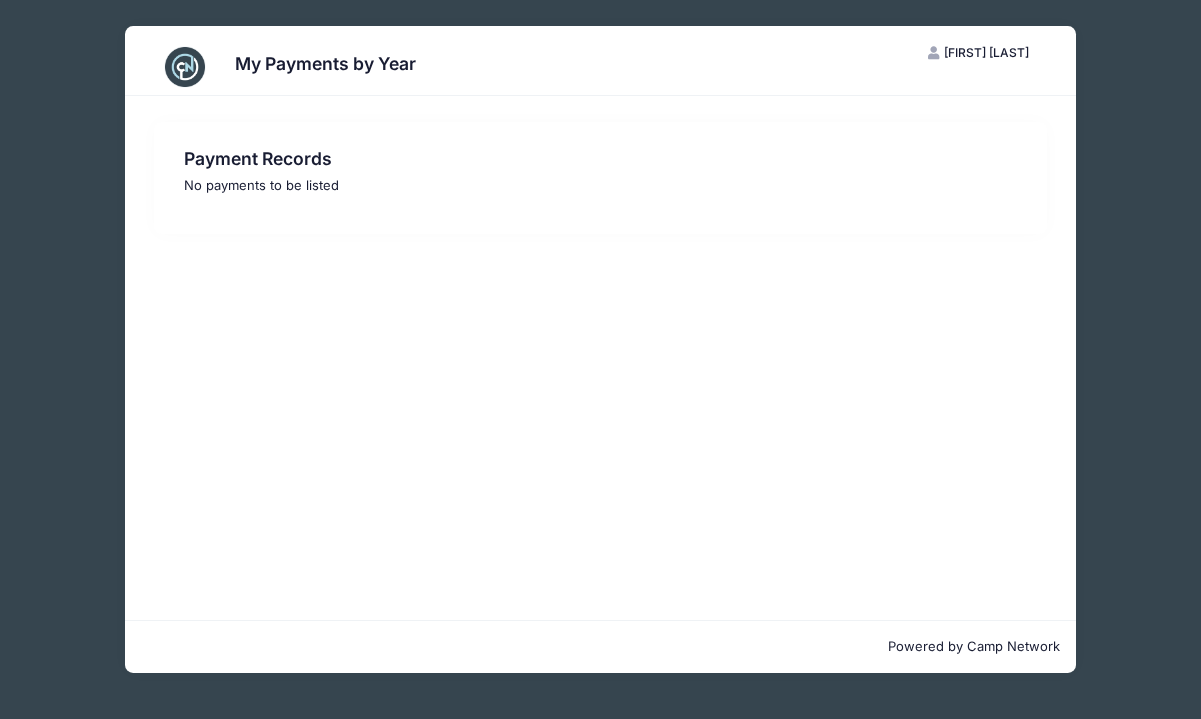 click on "Lauren Gordon" at bounding box center (986, 52) 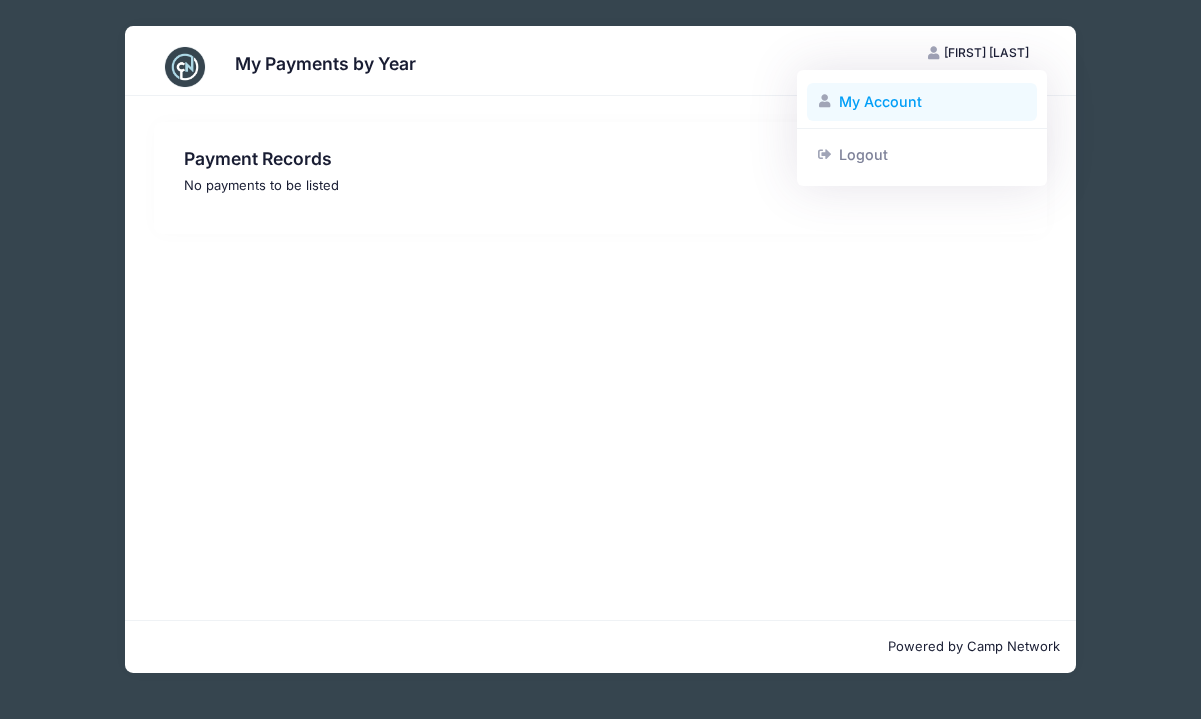 click on "My Account" at bounding box center (922, 102) 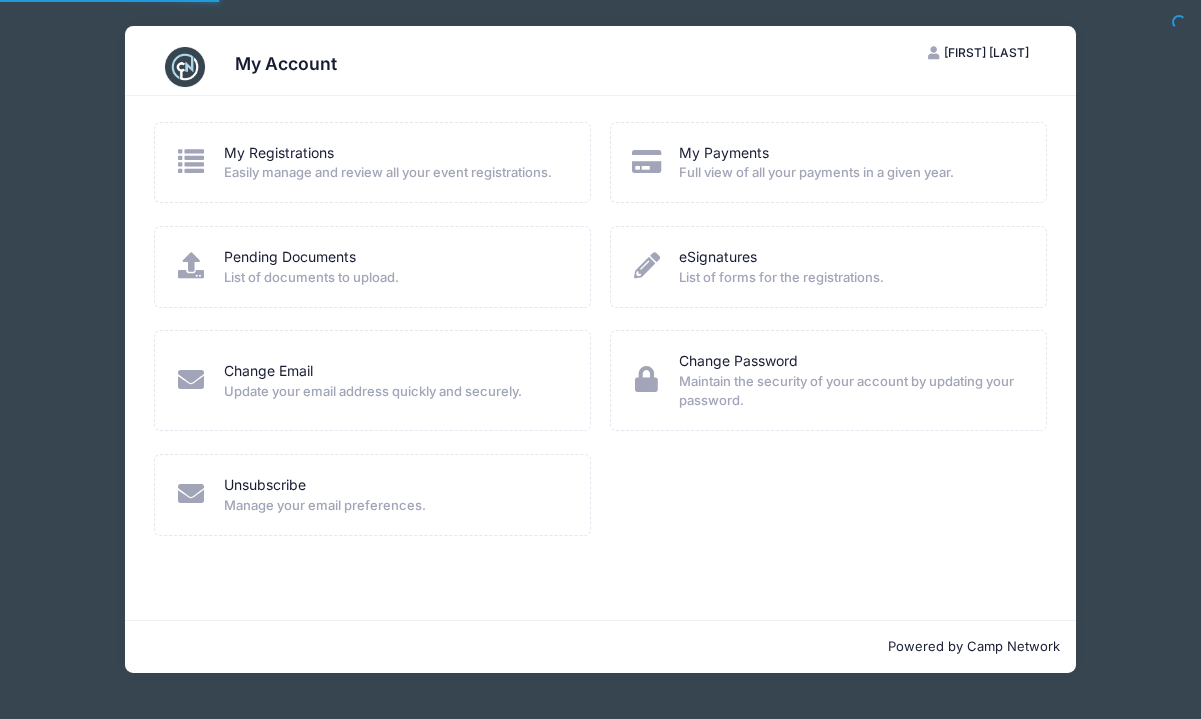 scroll, scrollTop: 0, scrollLeft: 0, axis: both 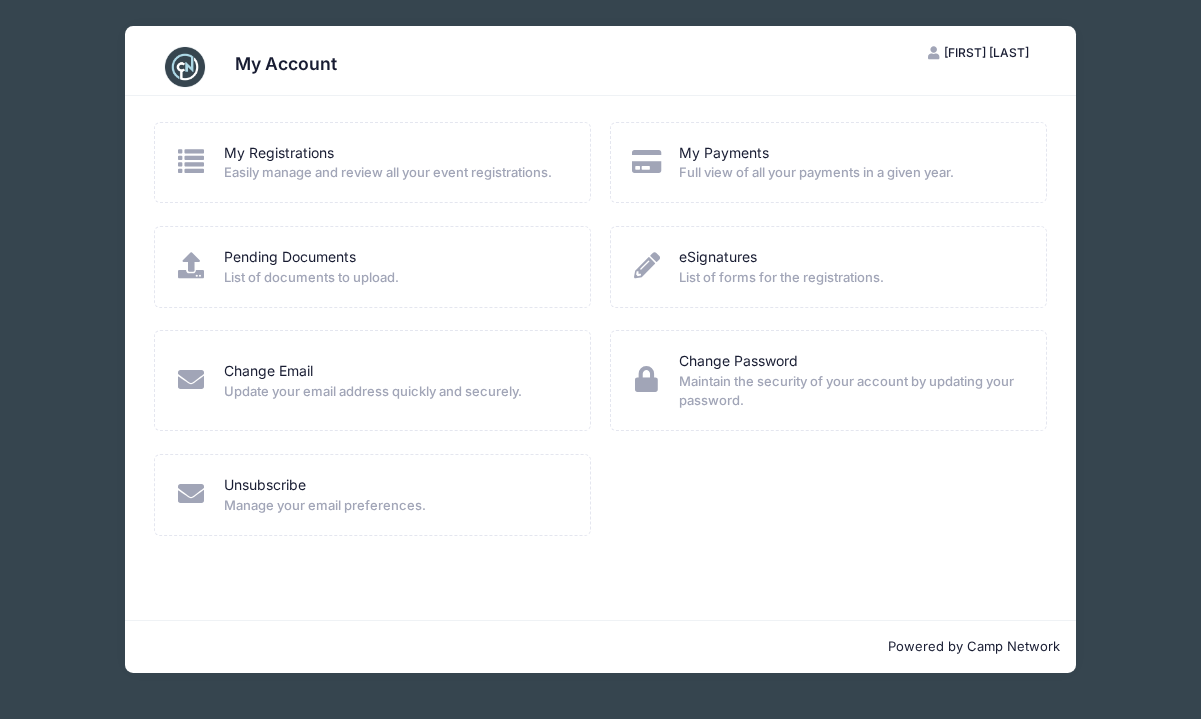 click on "[FIRST] [LAST]" at bounding box center [986, 52] 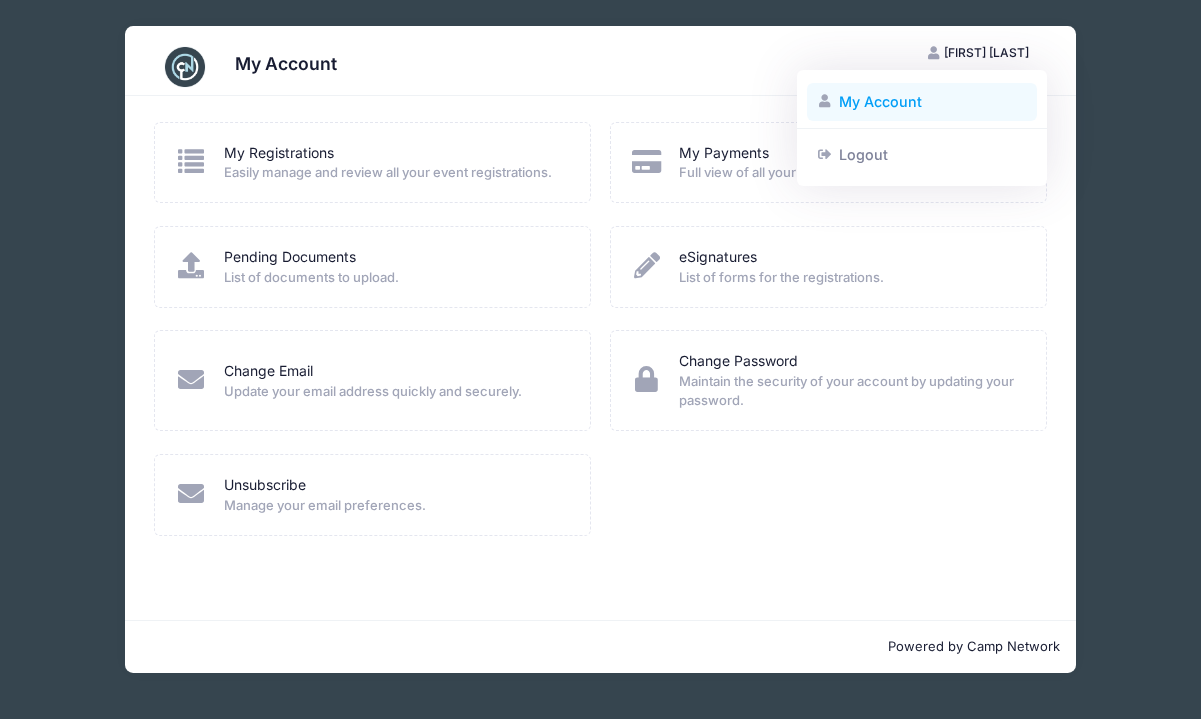 click on "My Account" at bounding box center (922, 102) 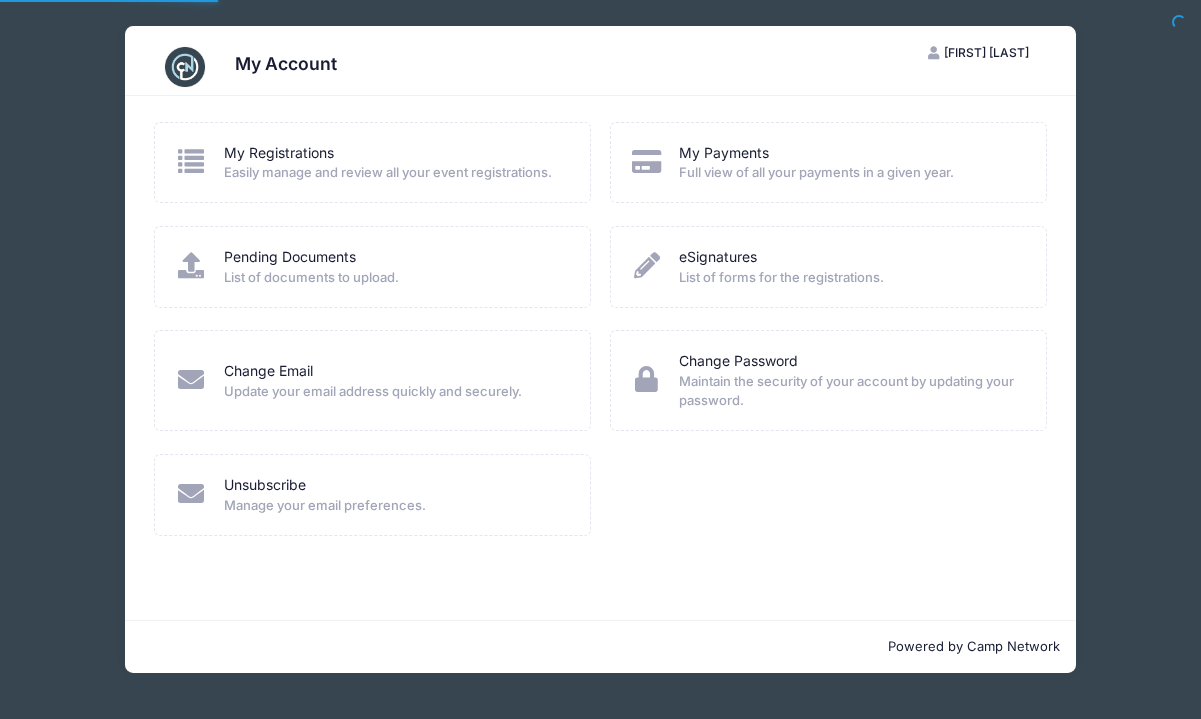 scroll, scrollTop: 0, scrollLeft: 0, axis: both 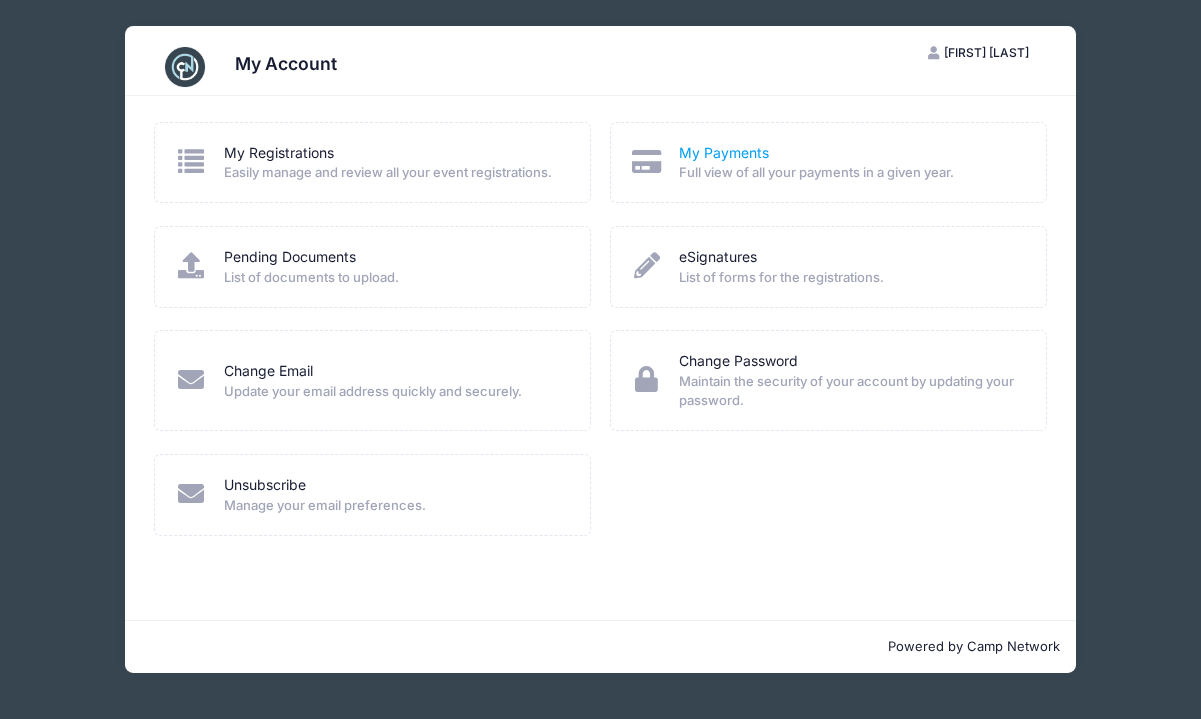 click on "My Payments" at bounding box center [724, 153] 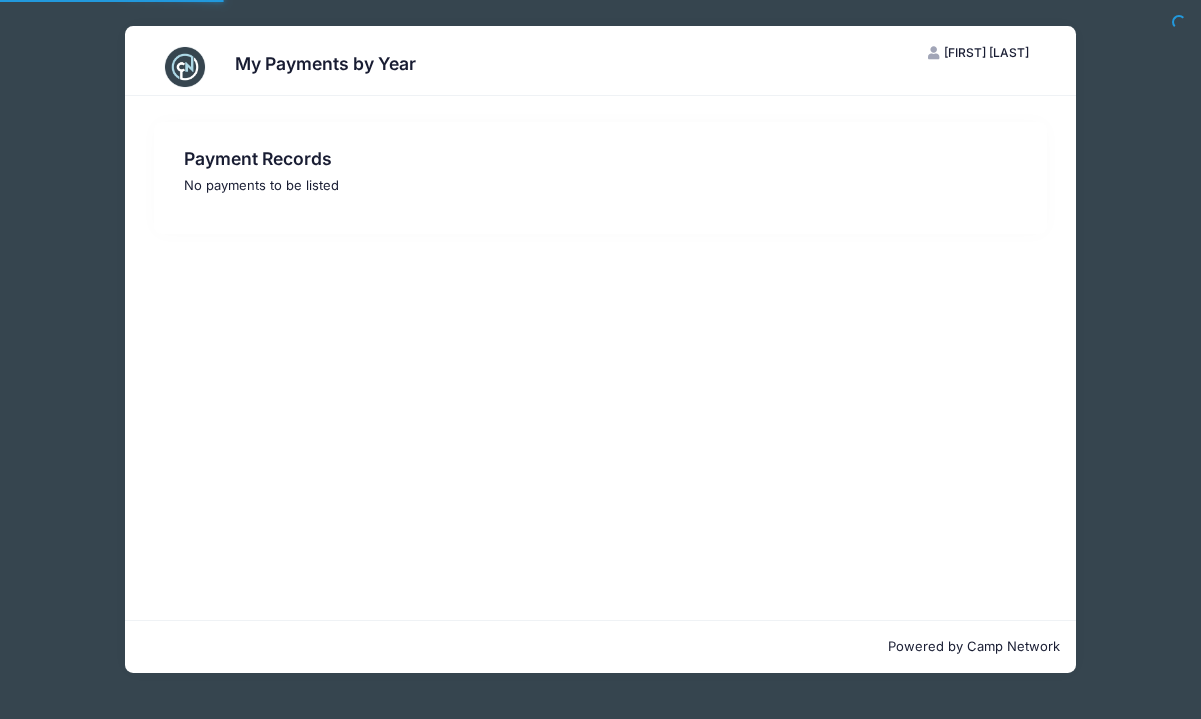 scroll, scrollTop: 0, scrollLeft: 0, axis: both 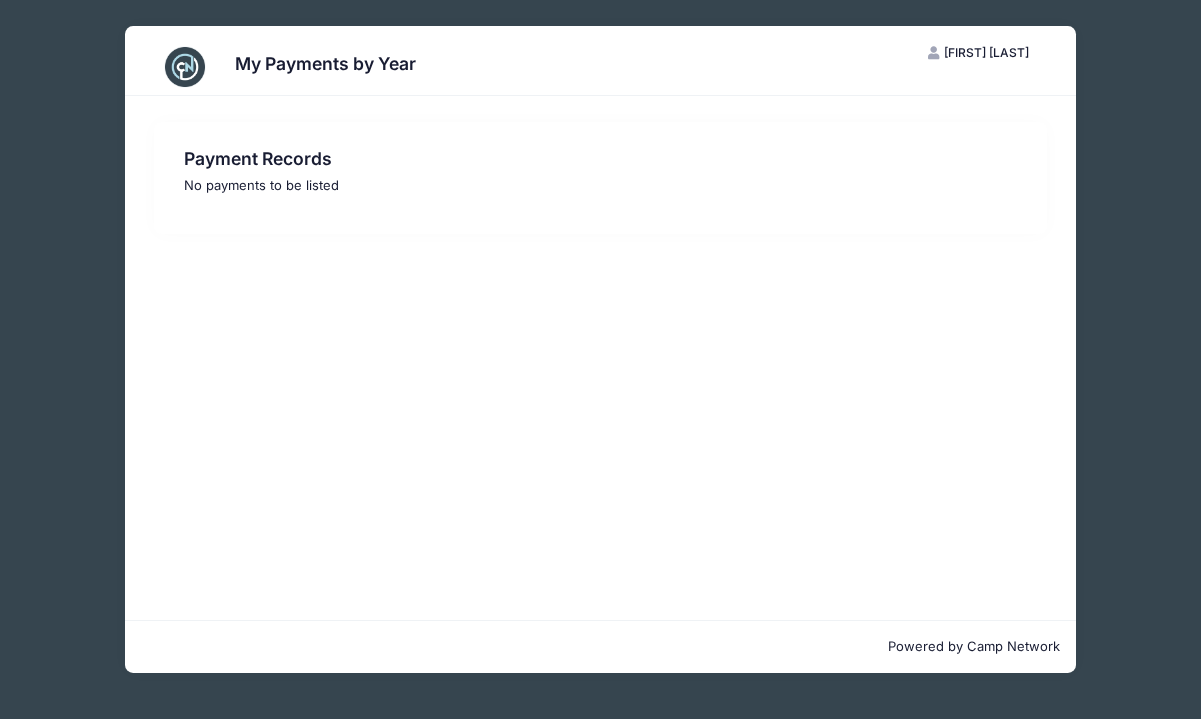 click at bounding box center (185, 67) 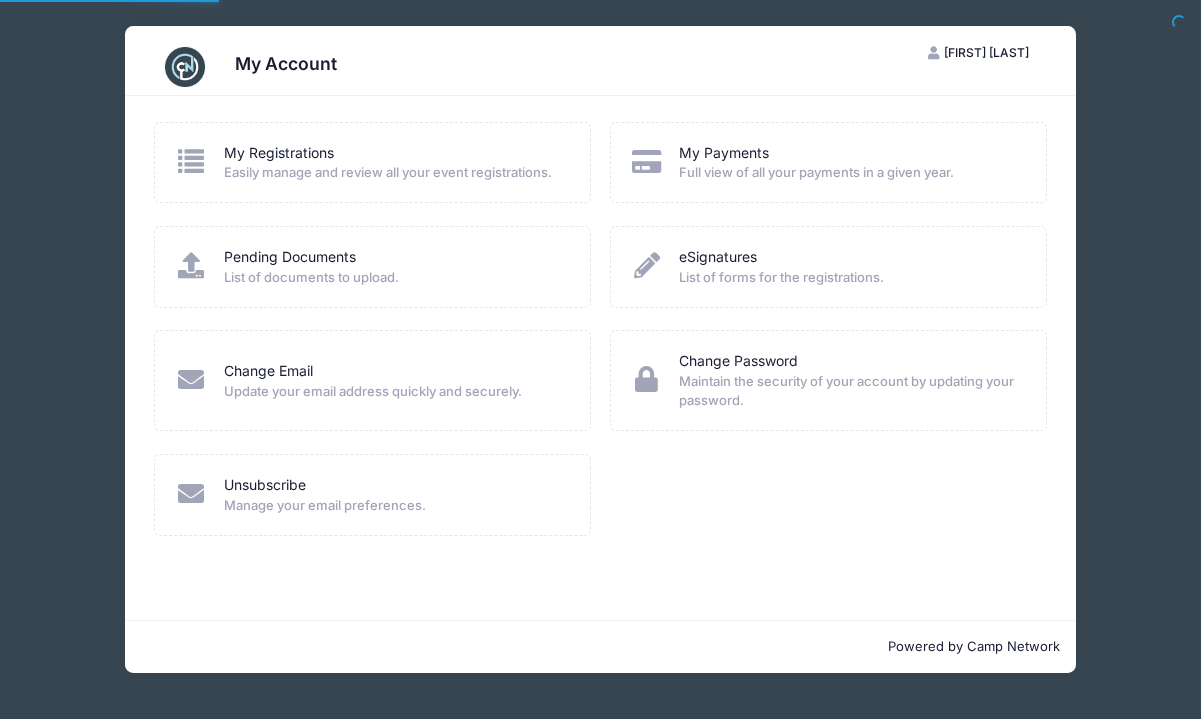 scroll, scrollTop: 0, scrollLeft: 0, axis: both 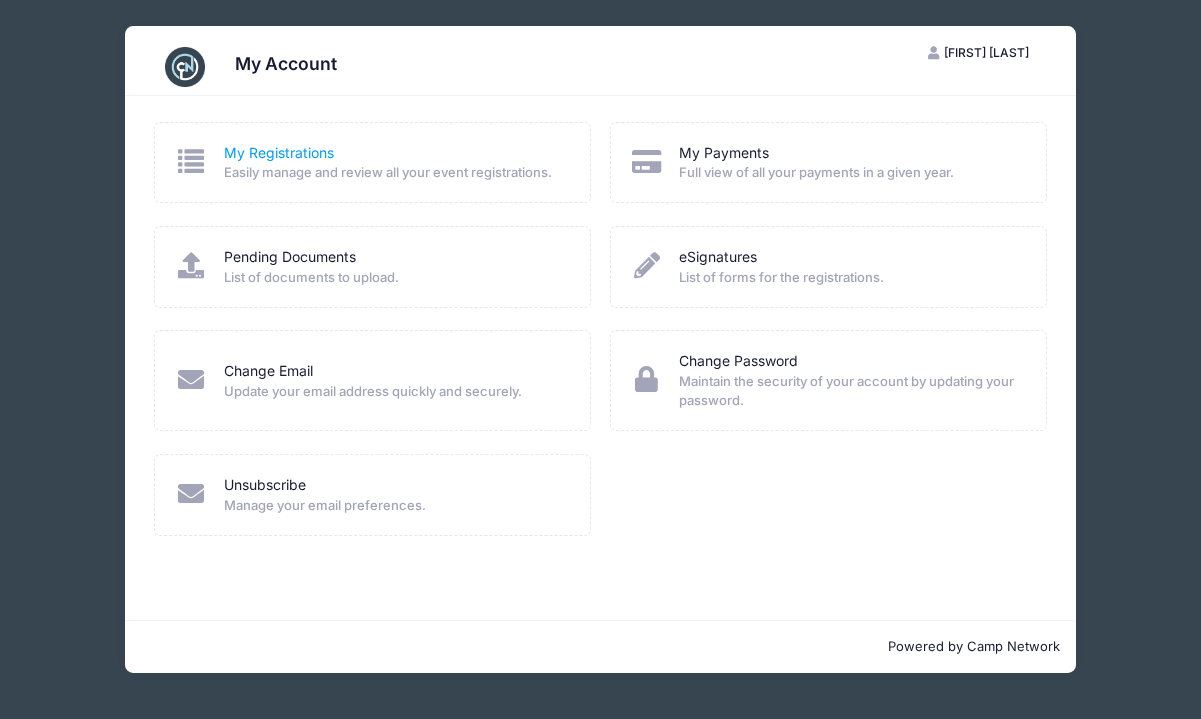 click on "My Registrations" at bounding box center [279, 153] 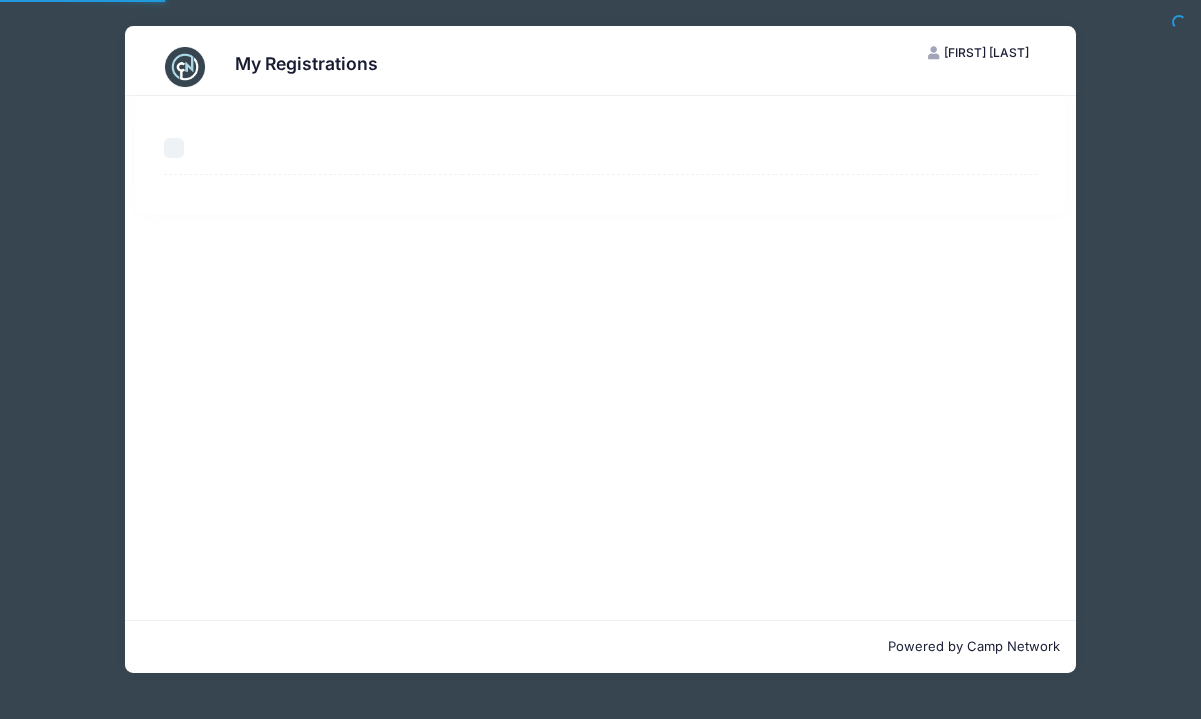 scroll, scrollTop: 0, scrollLeft: 0, axis: both 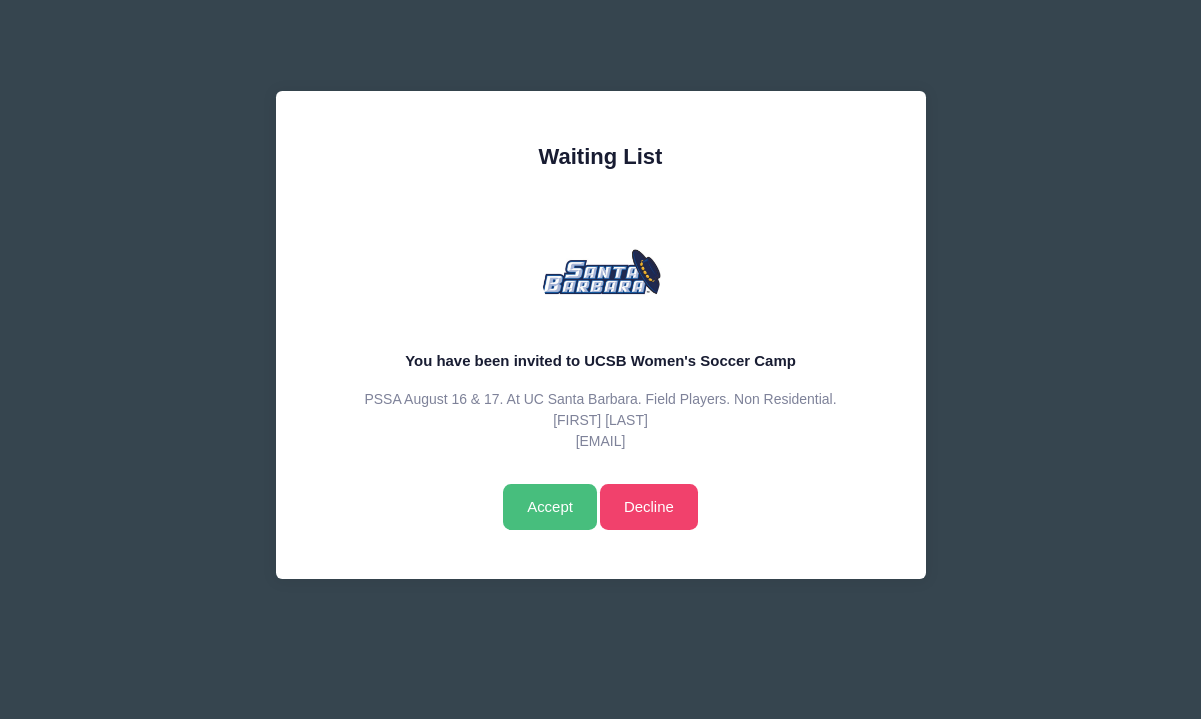click on "Accept" at bounding box center [549, 507] 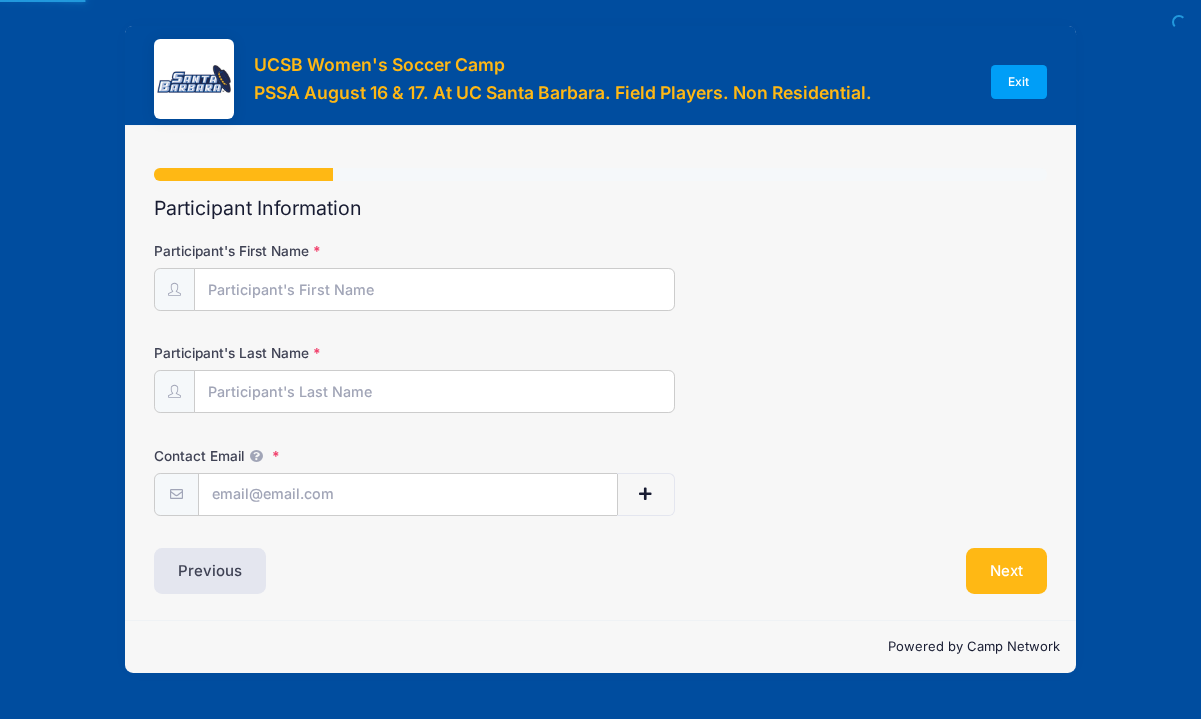 scroll, scrollTop: 0, scrollLeft: 0, axis: both 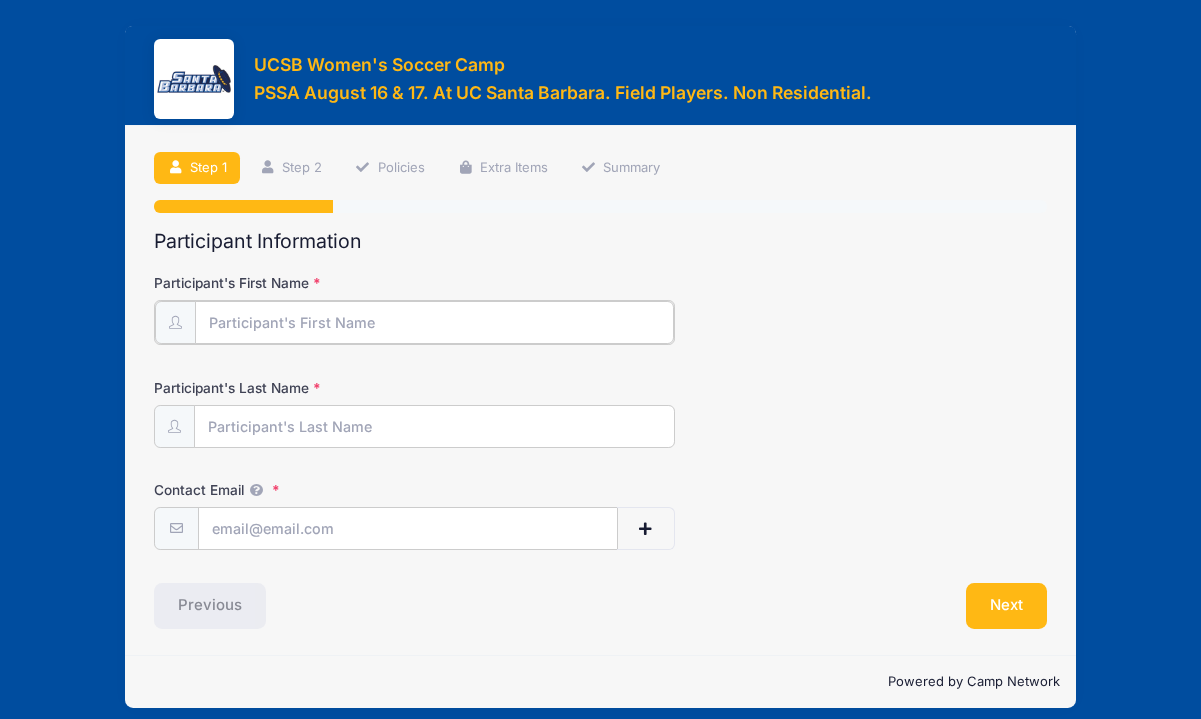 click on "Participant's First Name" at bounding box center [434, 322] 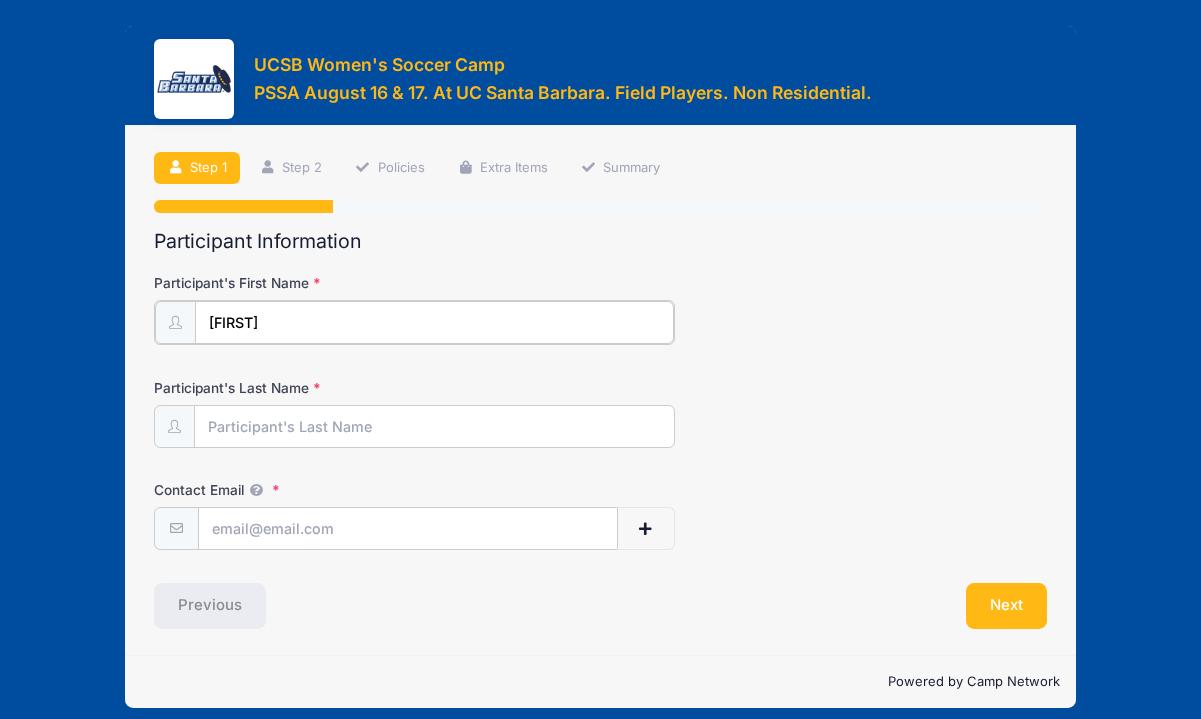 type on "Audriana" 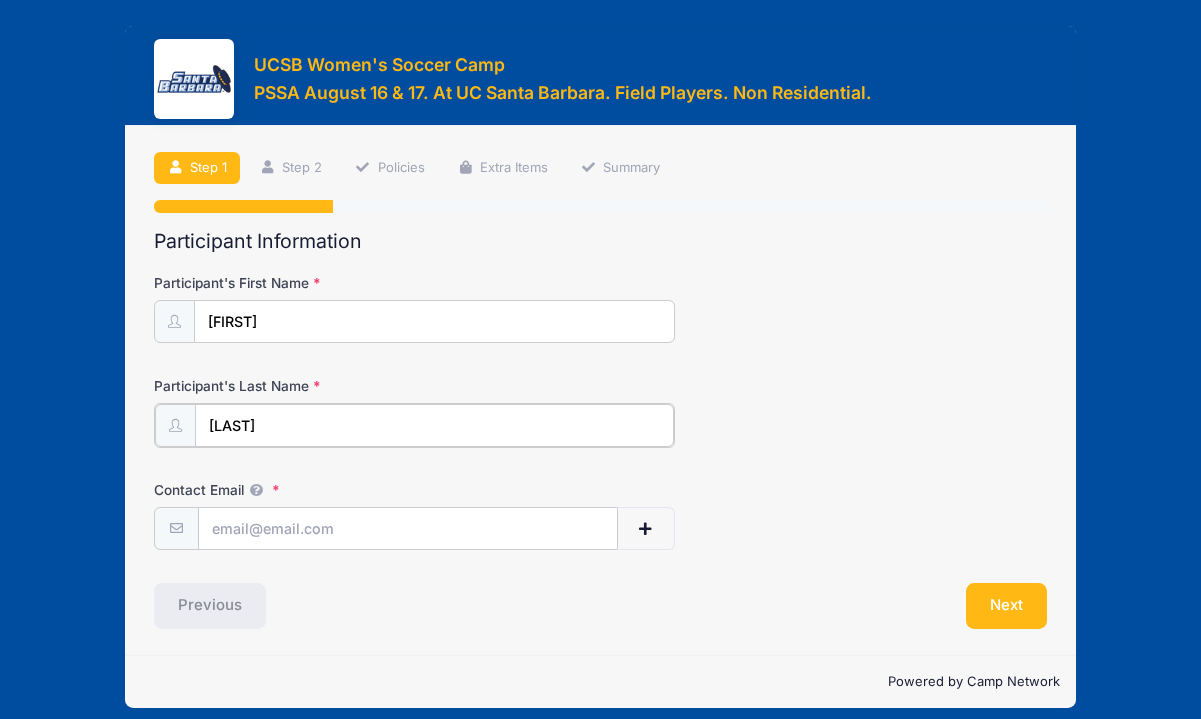 type on "Gordon" 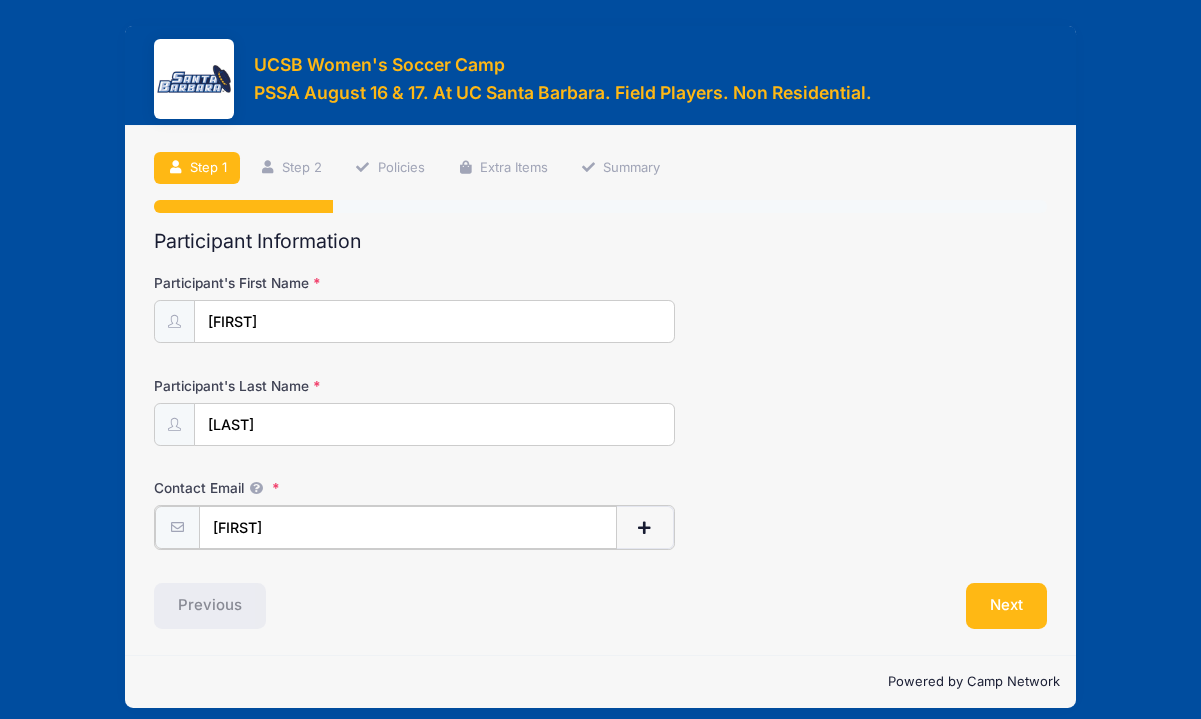 type on "[EMAIL]" 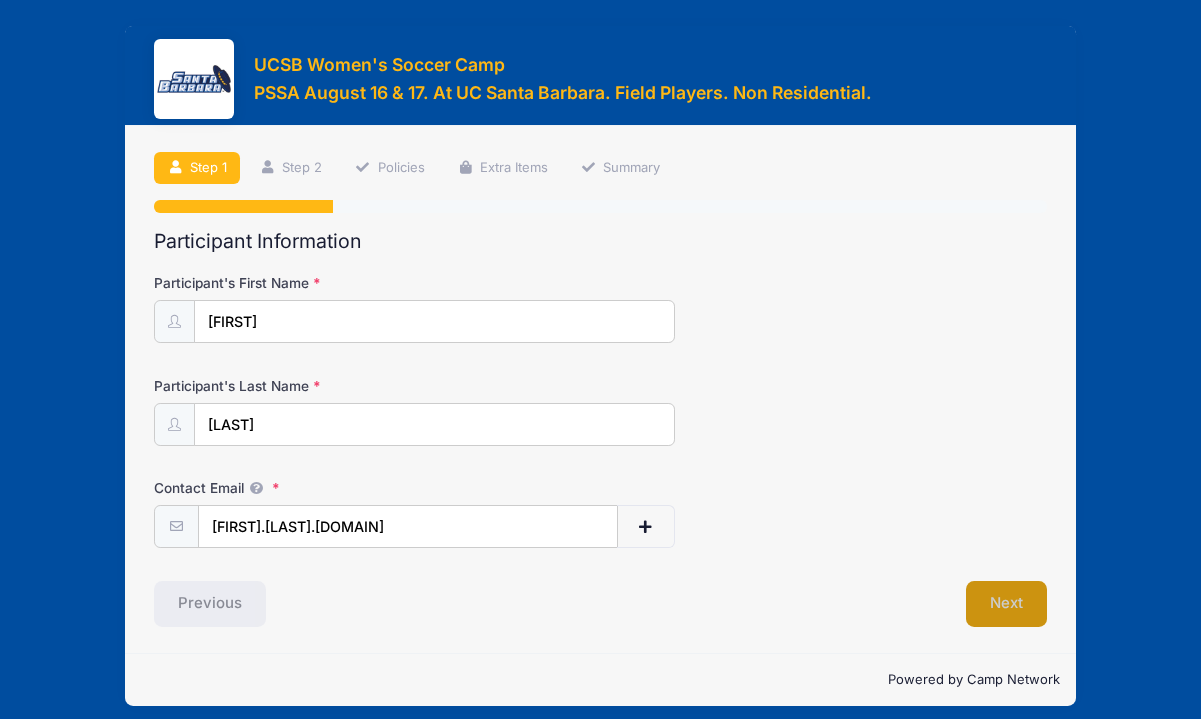 click on "Next" at bounding box center [1006, 604] 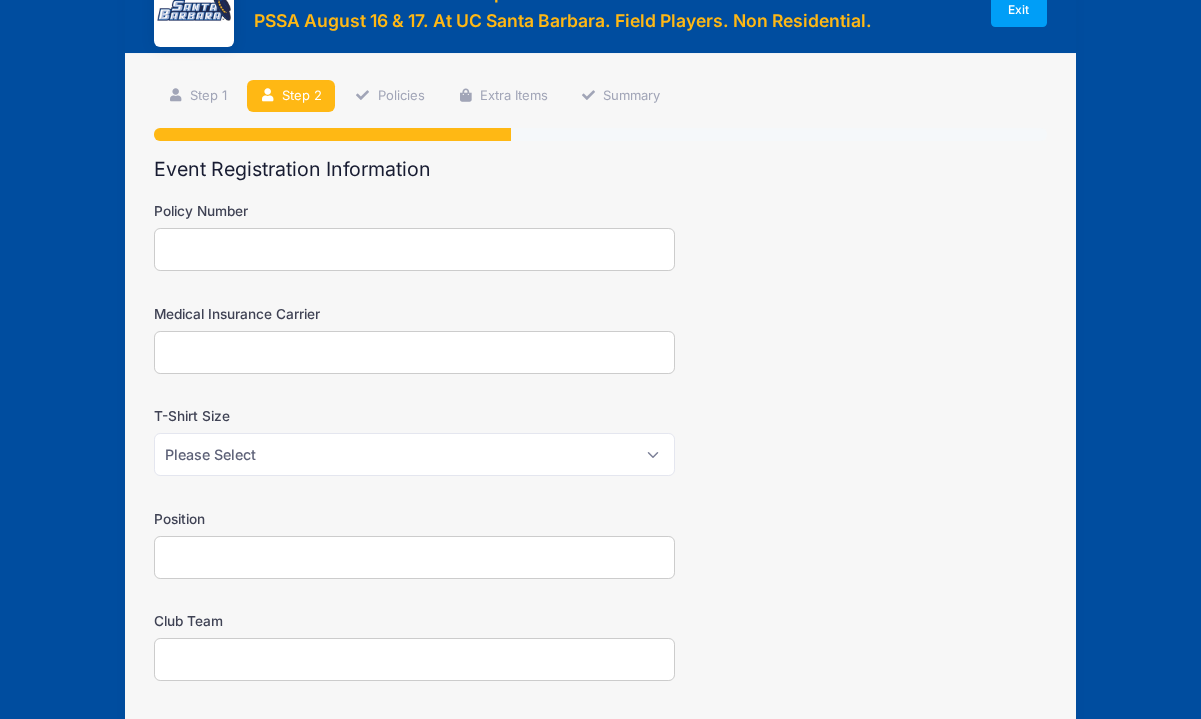 scroll, scrollTop: 79, scrollLeft: 0, axis: vertical 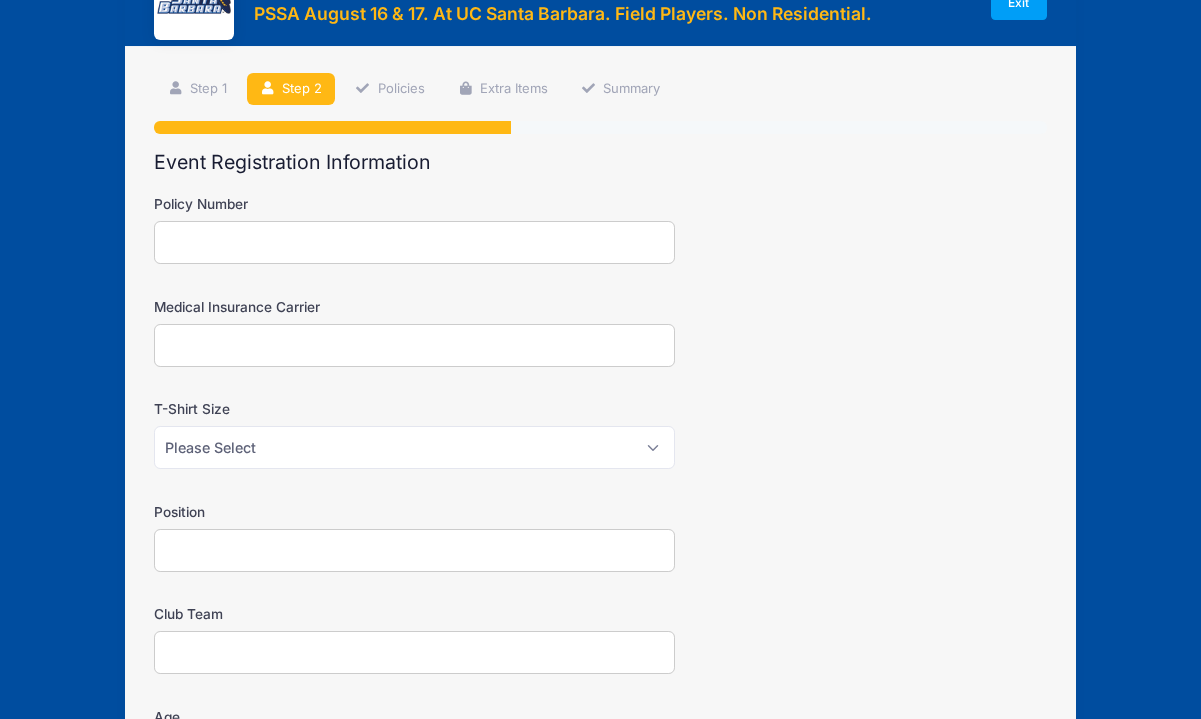 click on "Policy Number" at bounding box center [414, 242] 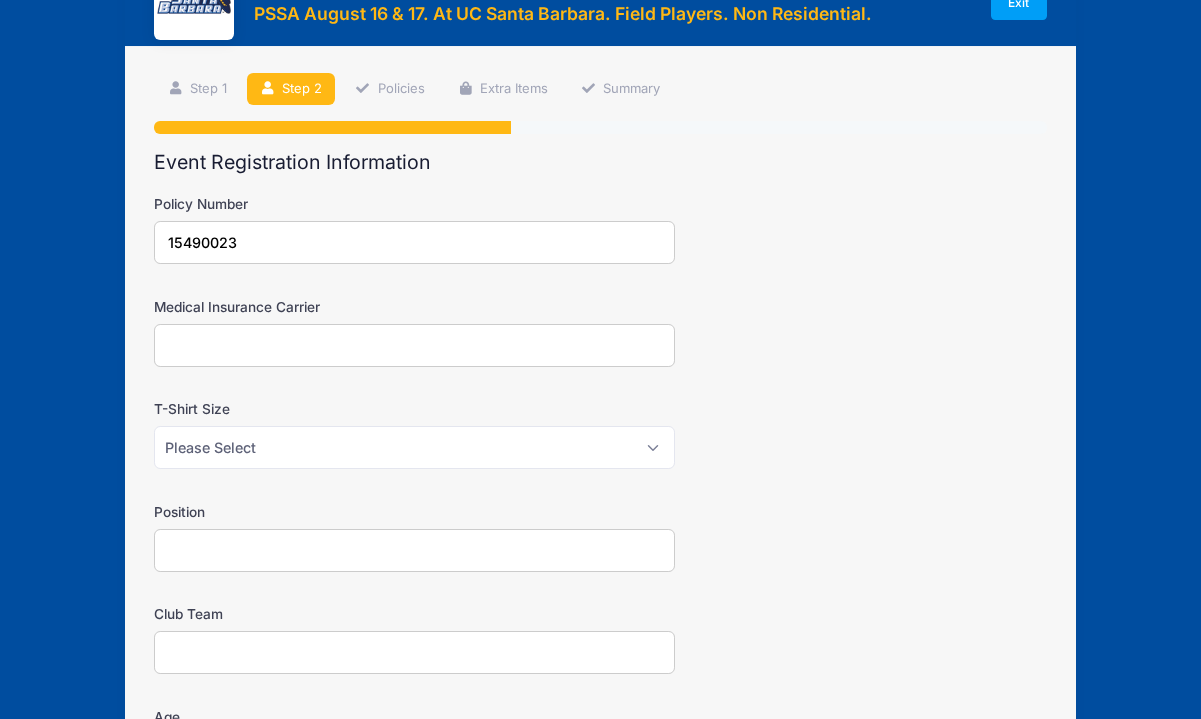 type on "15490023" 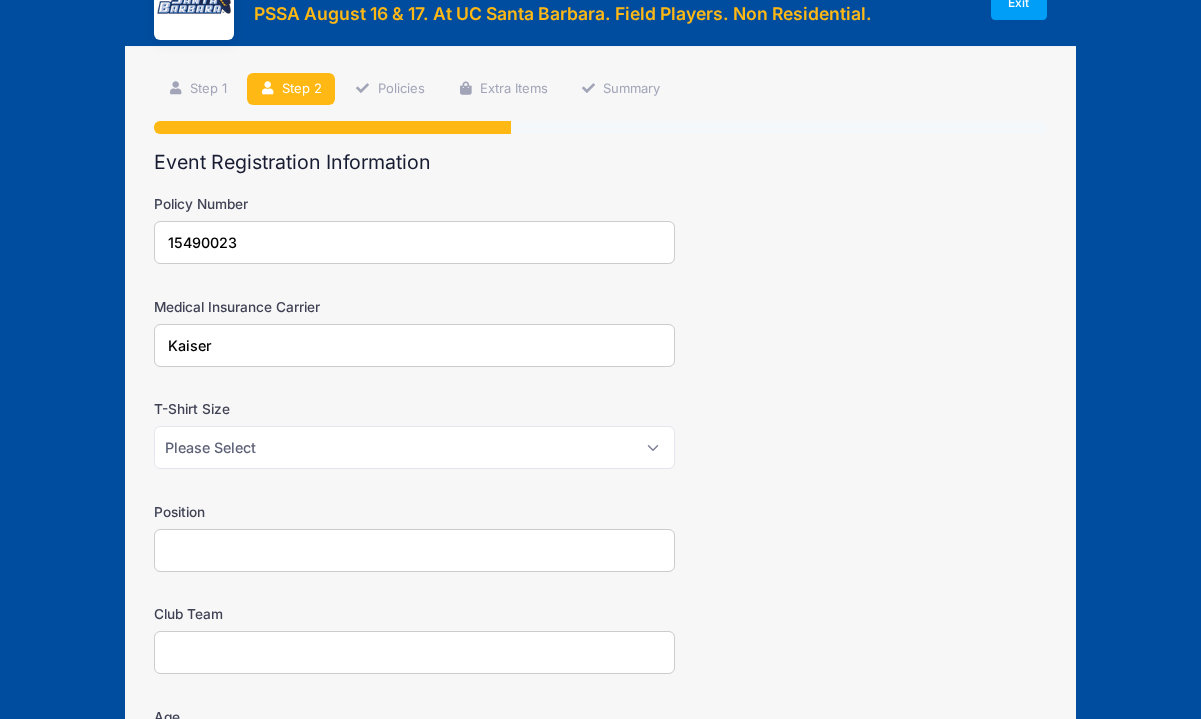 type on "Kaiser" 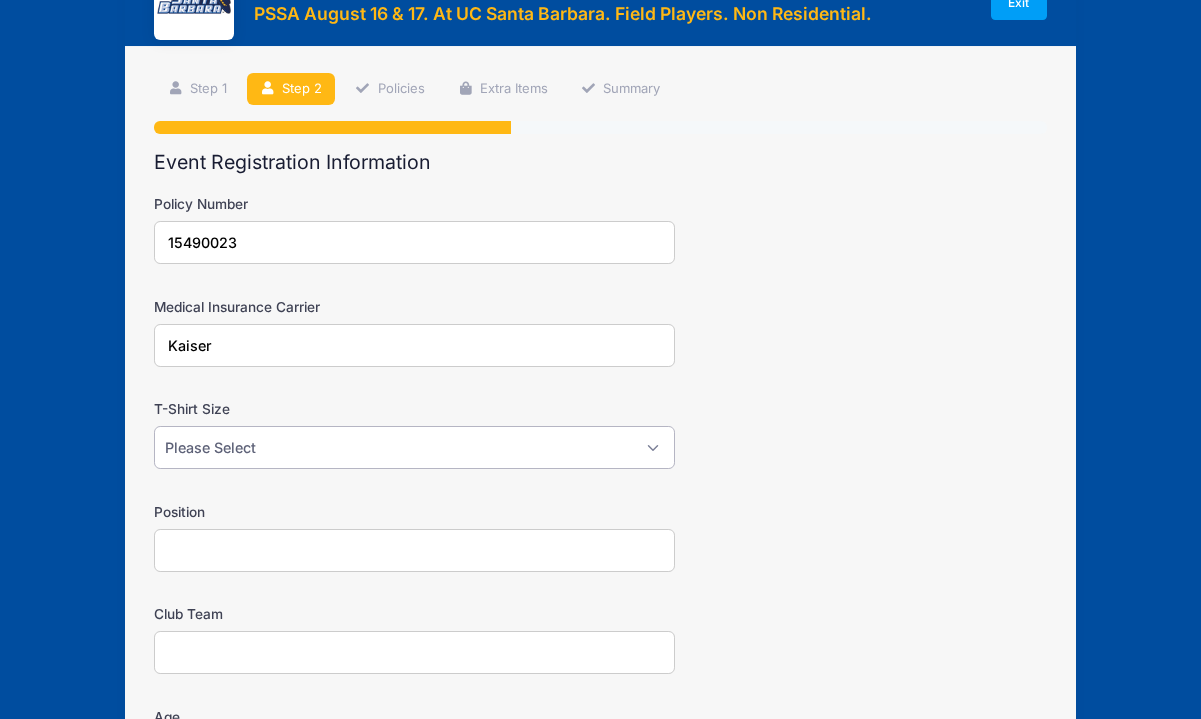 click on "Please Select SM
MED
LG
XLG" at bounding box center [414, 447] 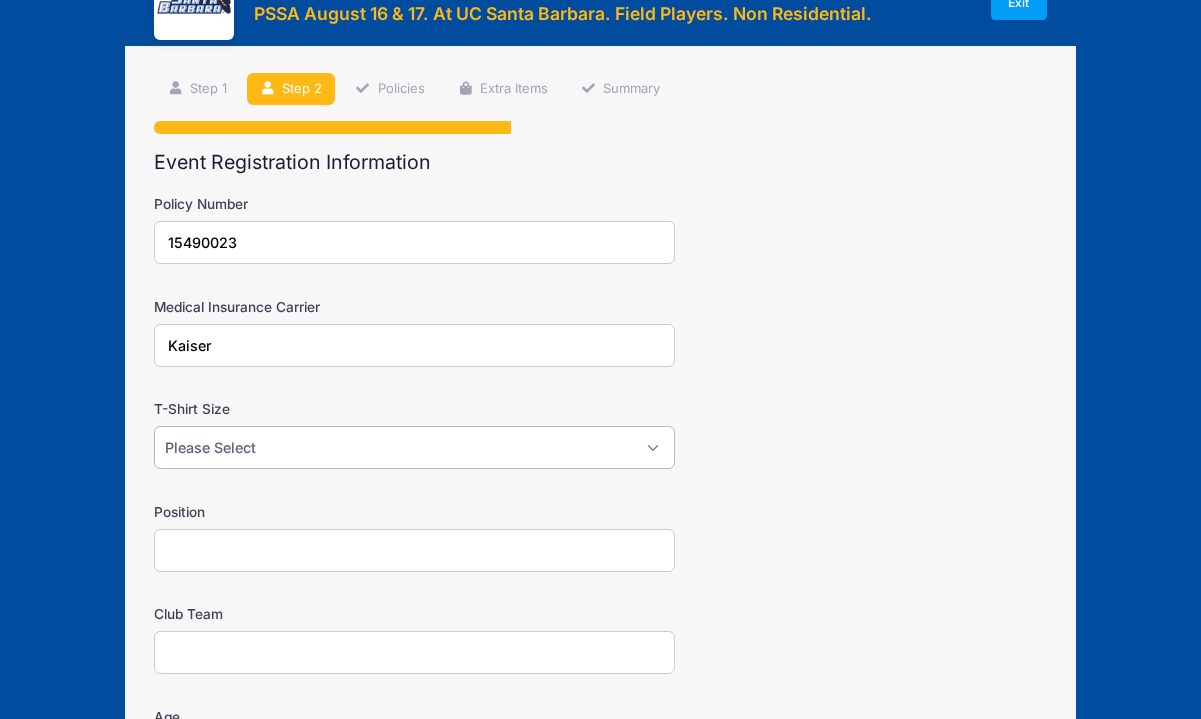 select on "SM" 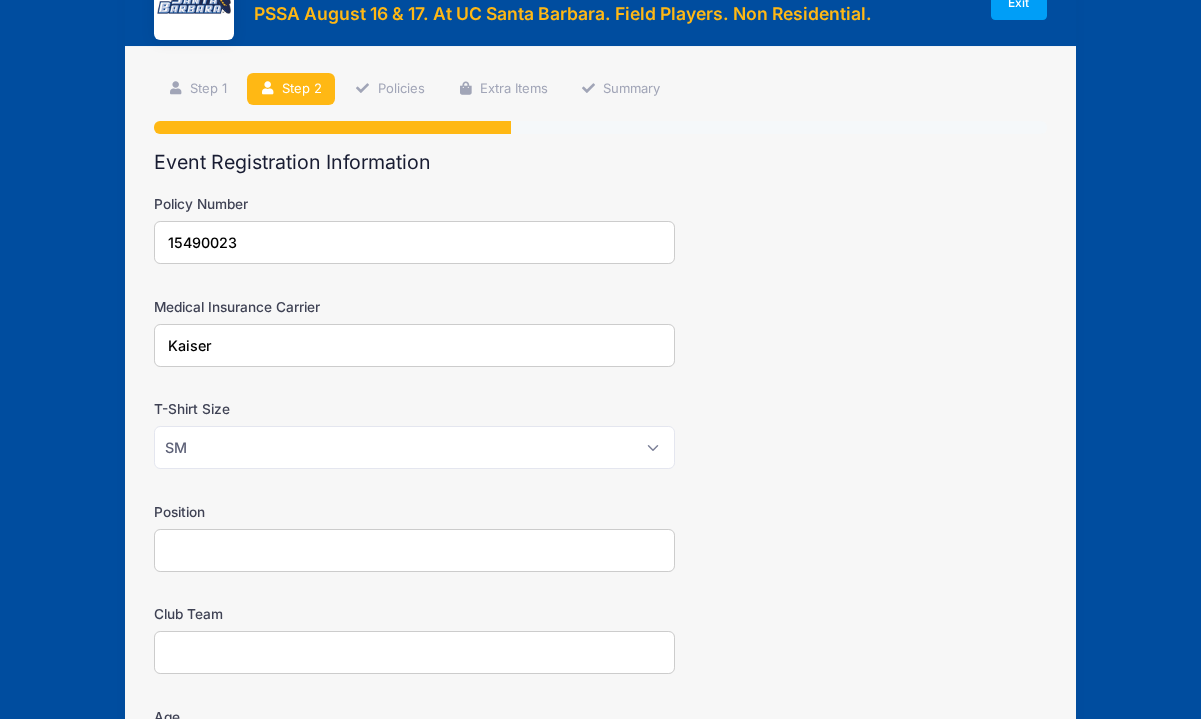 click on "Position" at bounding box center [414, 550] 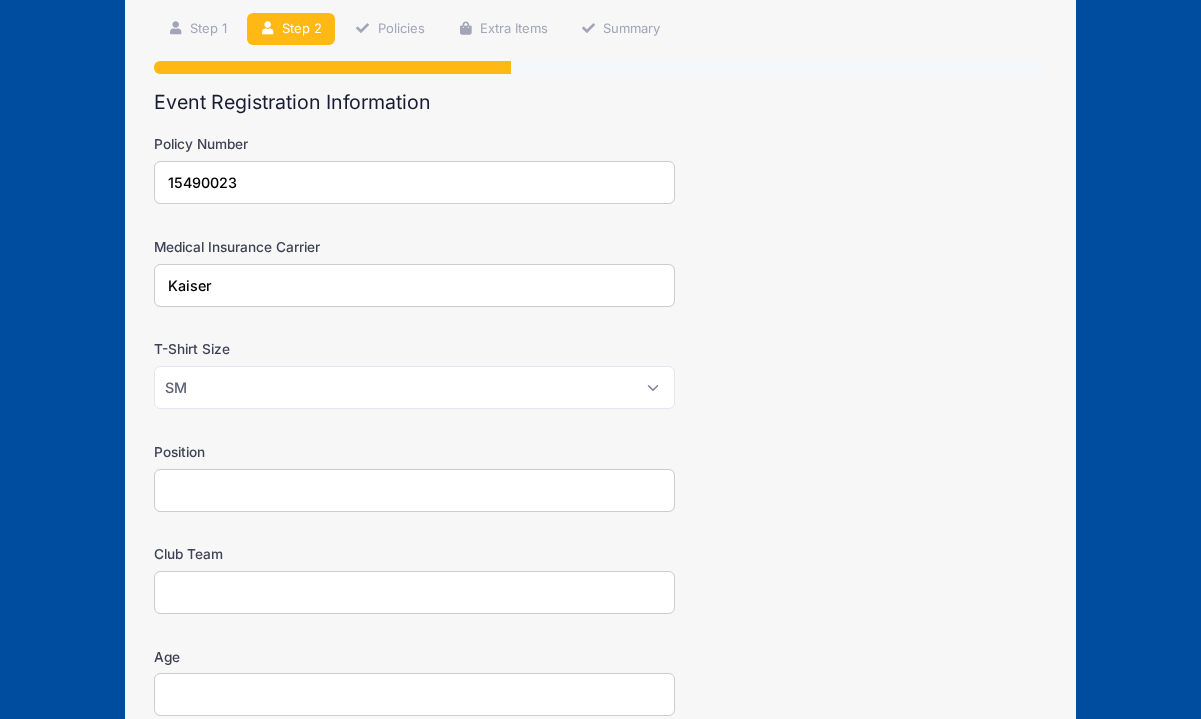 scroll, scrollTop: 146, scrollLeft: 0, axis: vertical 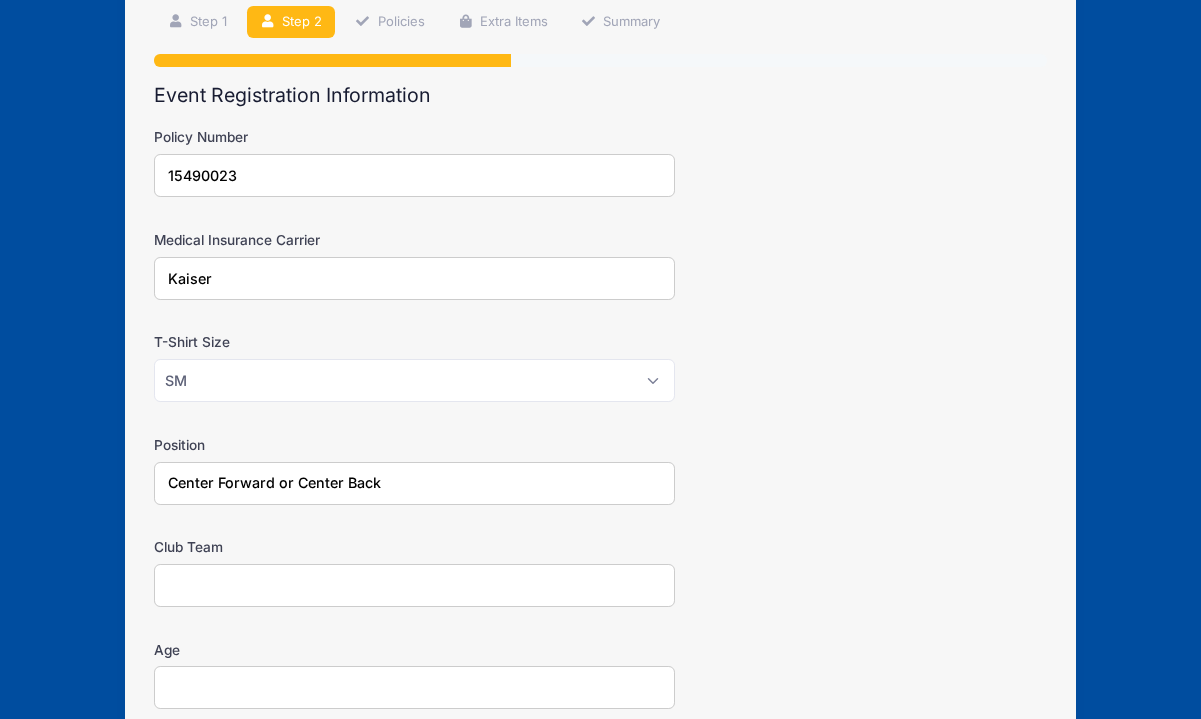 type on "Center Forward or Center Back" 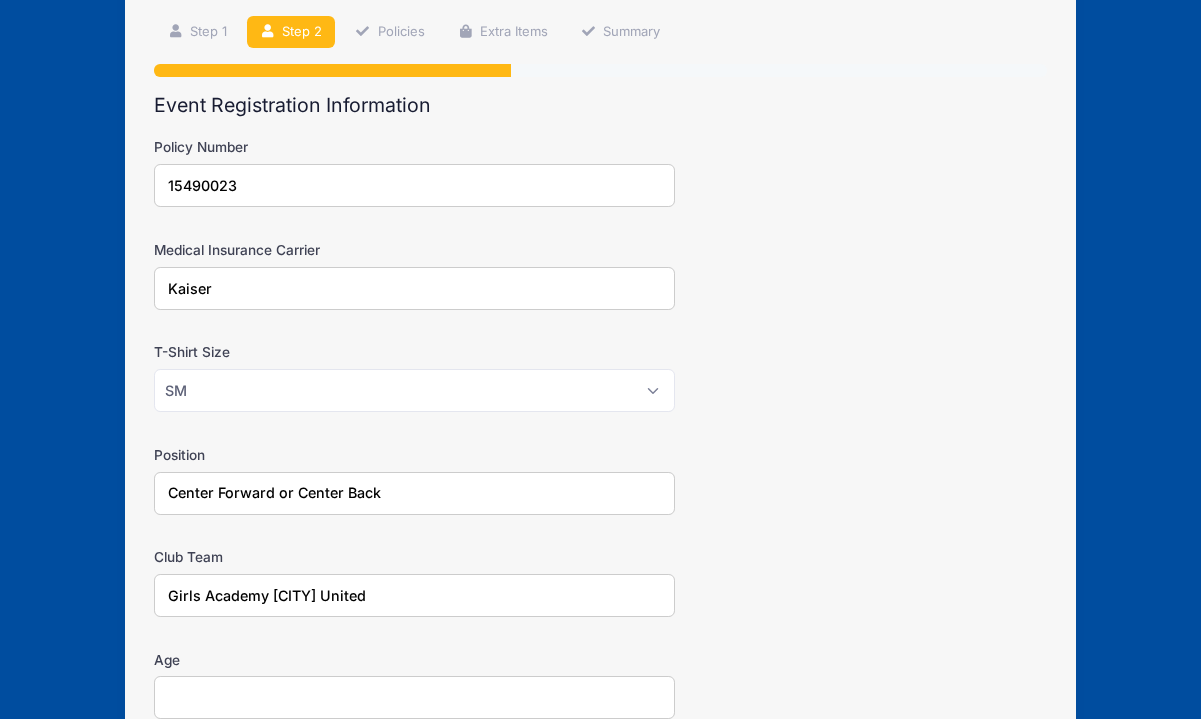 scroll, scrollTop: 133, scrollLeft: 0, axis: vertical 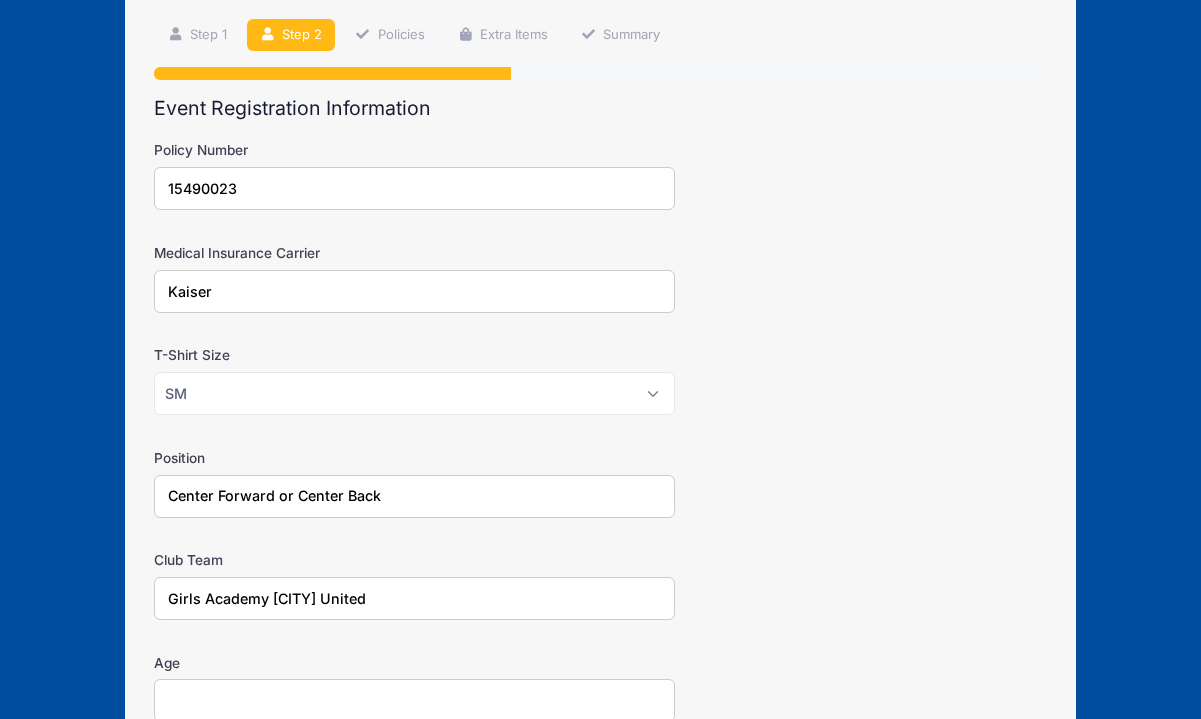 type on "Girls Academy Sacramento United" 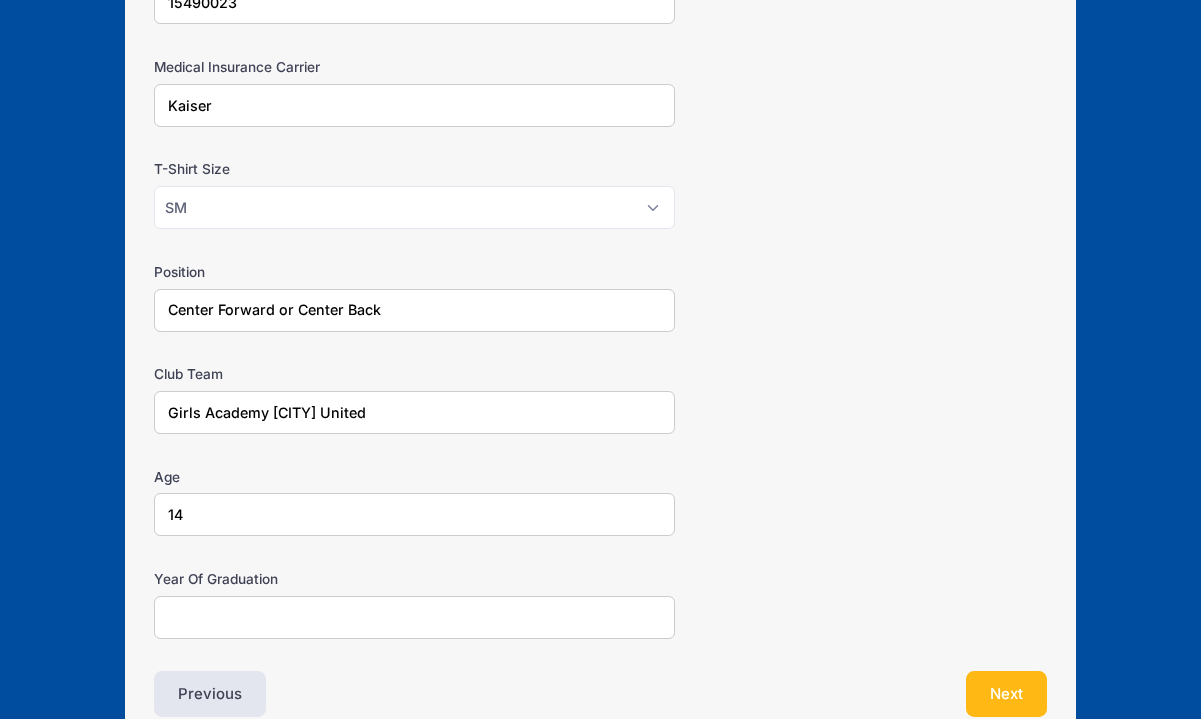scroll, scrollTop: 421, scrollLeft: 0, axis: vertical 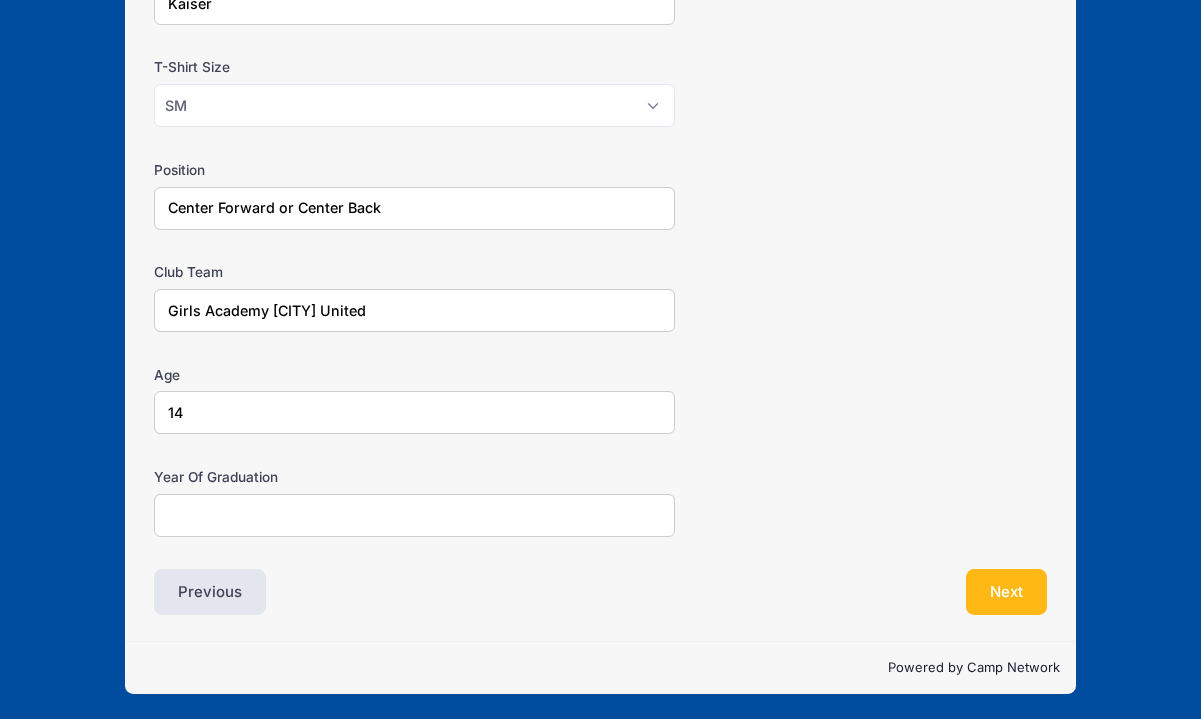 type on "14" 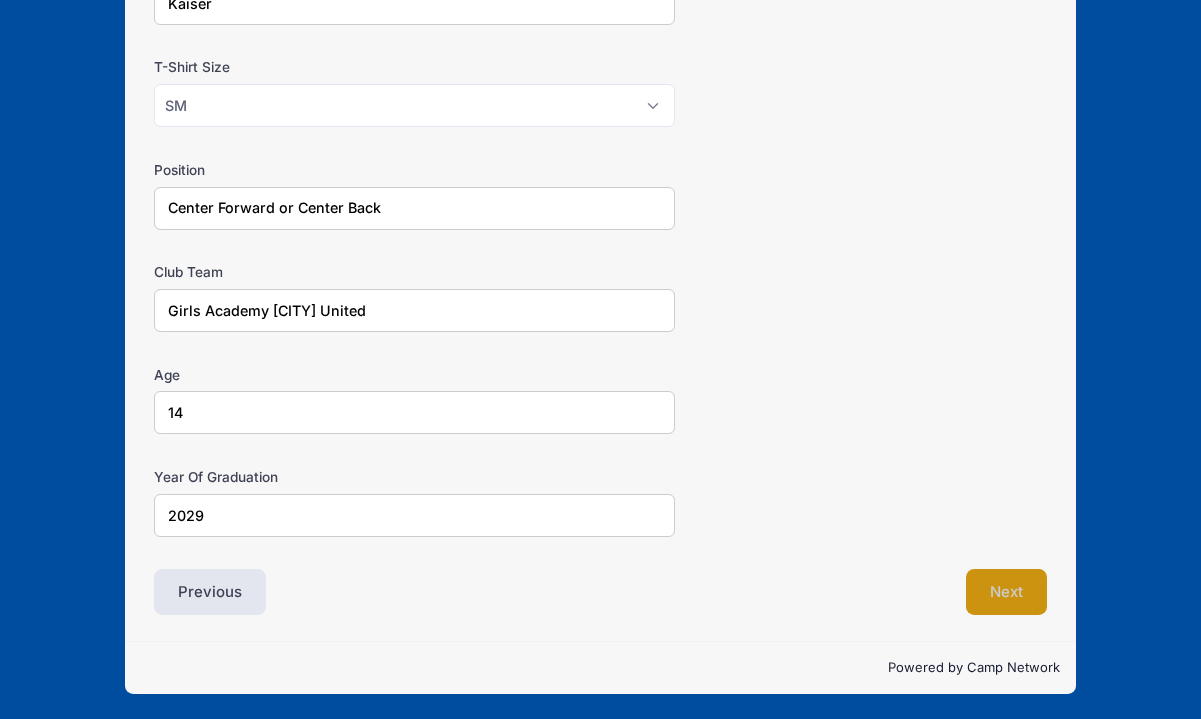 type on "2029" 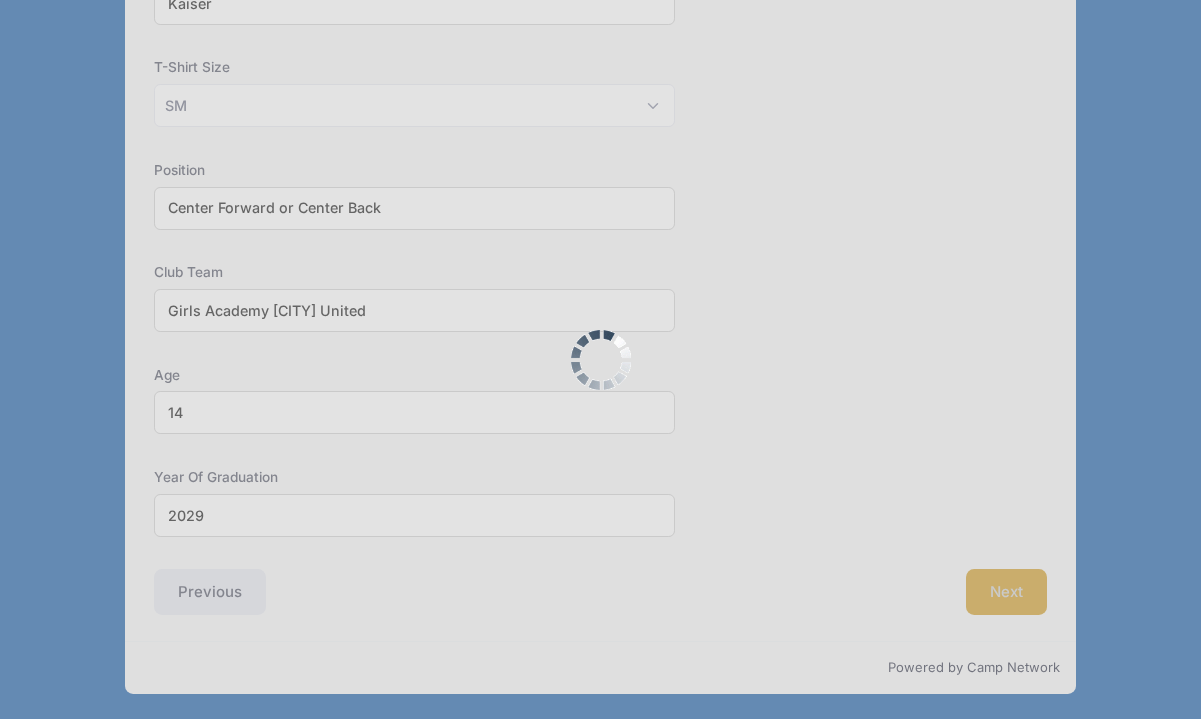 scroll, scrollTop: 226, scrollLeft: 0, axis: vertical 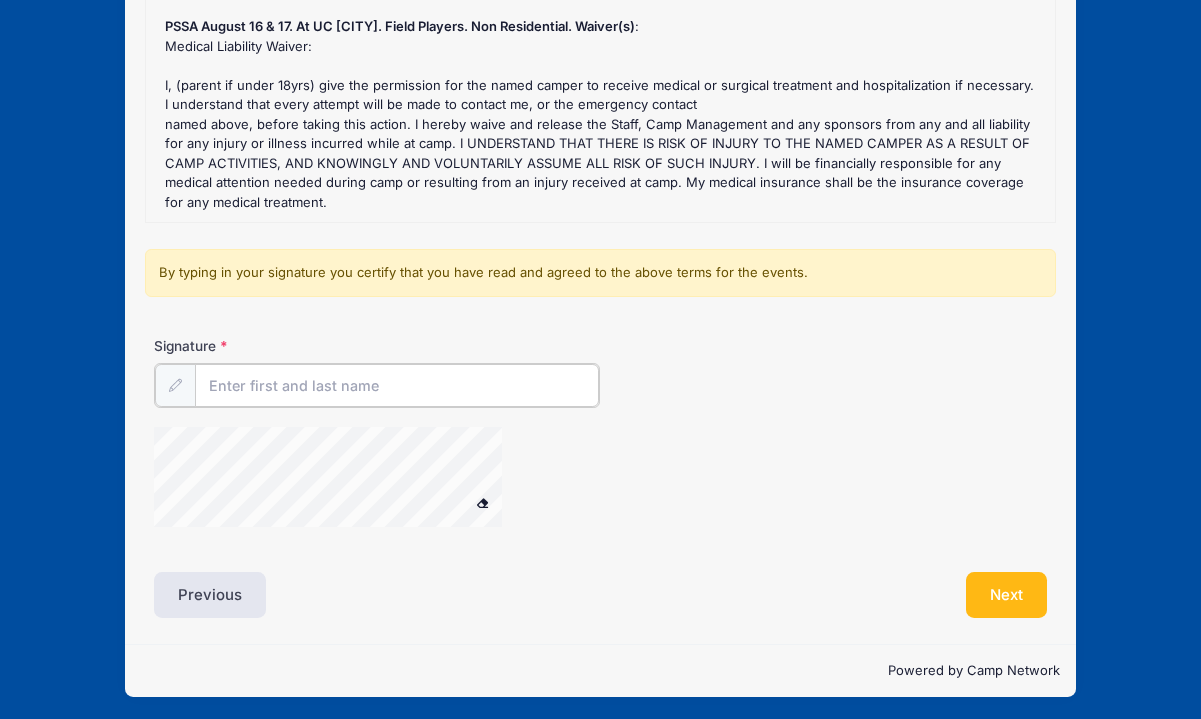 click on "Signature" at bounding box center [397, 385] 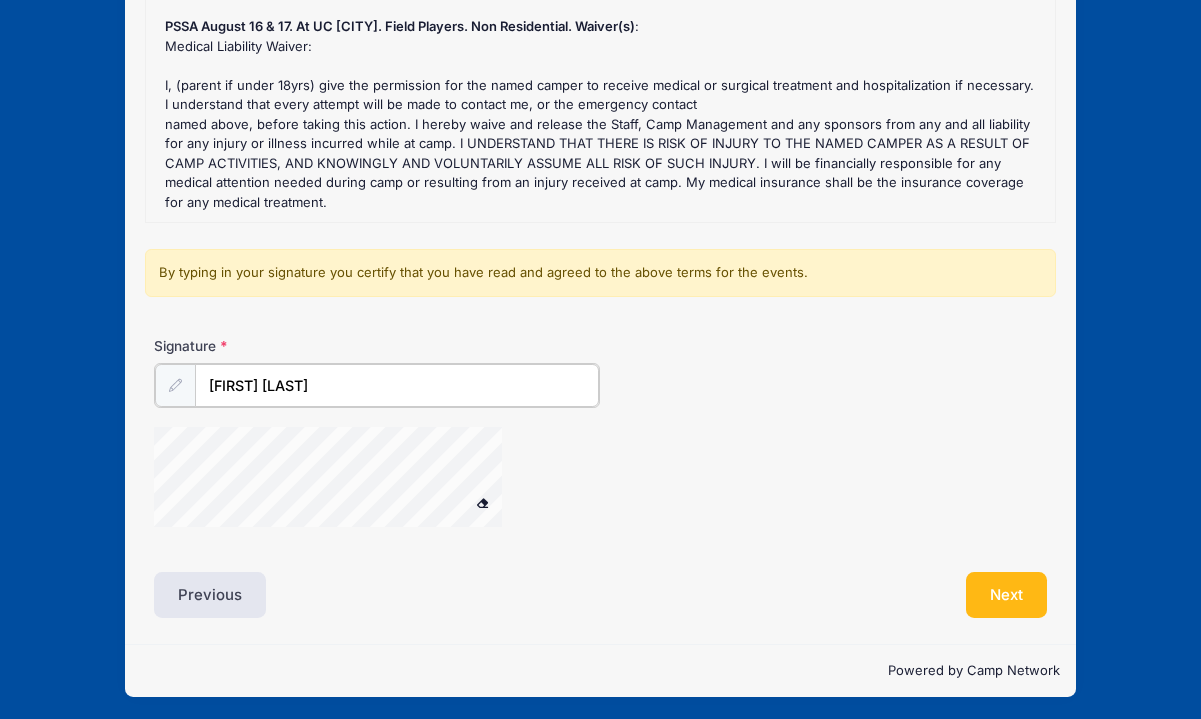 click at bounding box center [354, 480] 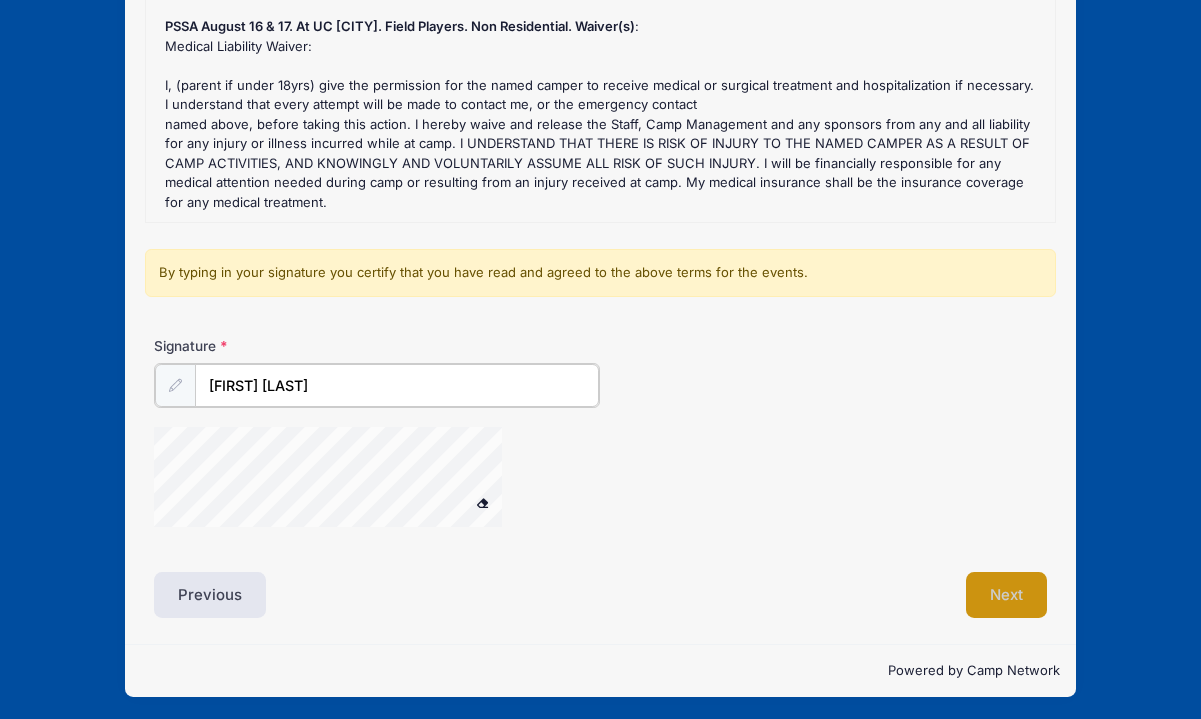 type on "Lauren Gordon" 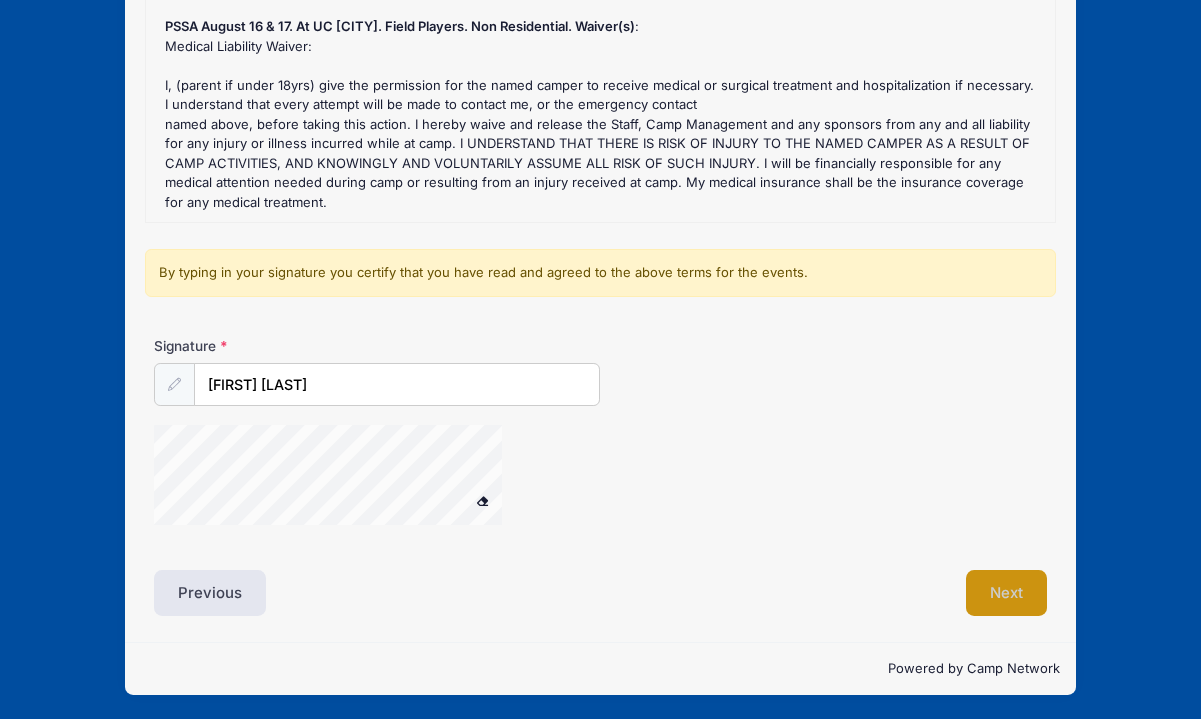 click on "Next" at bounding box center [1006, 593] 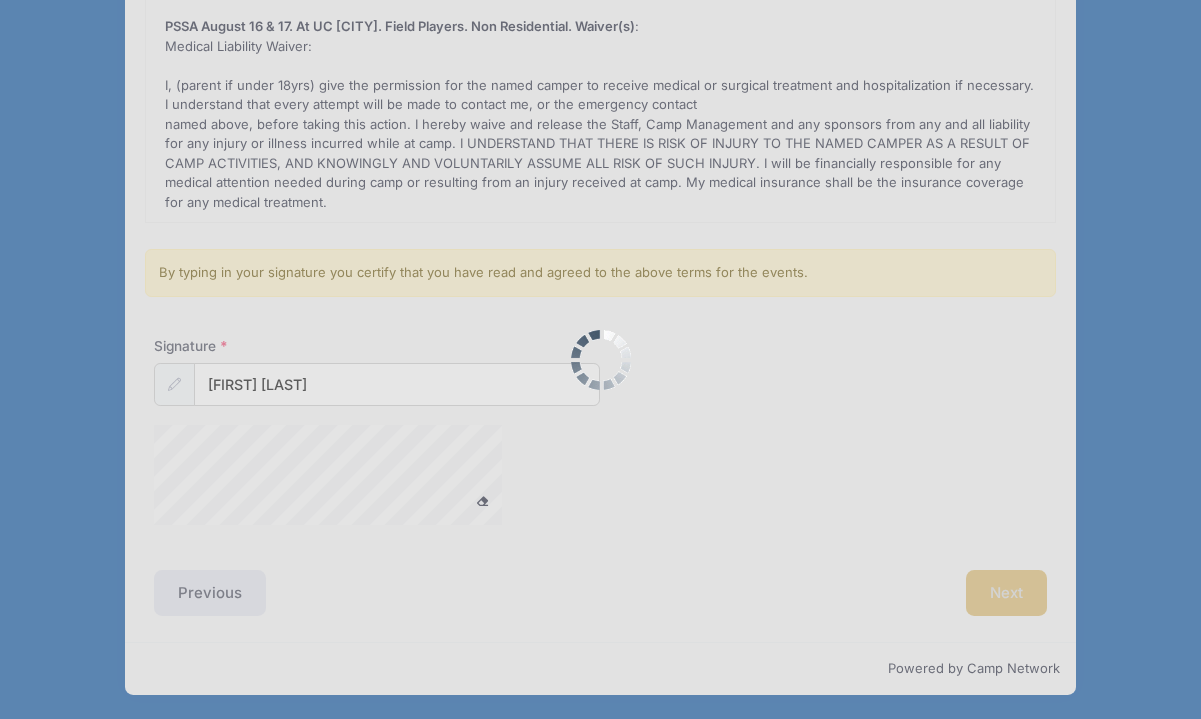scroll, scrollTop: 0, scrollLeft: 0, axis: both 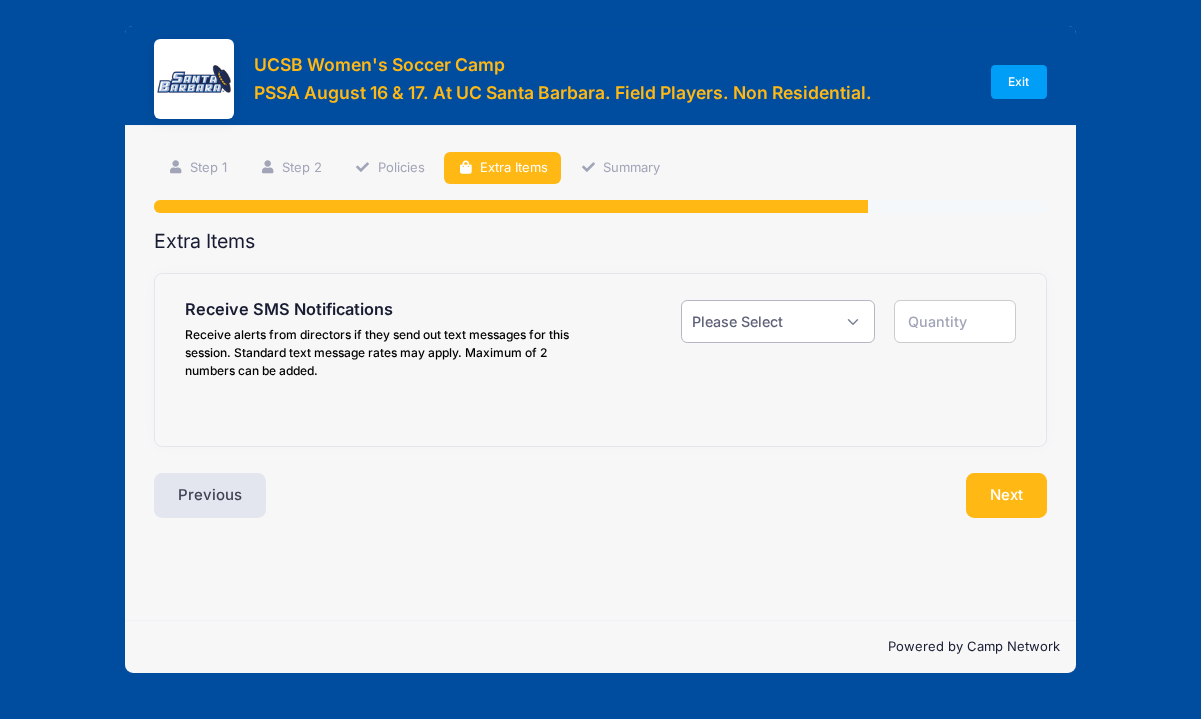 click on "Please Select Yes ($0.00)
No" at bounding box center [777, 321] 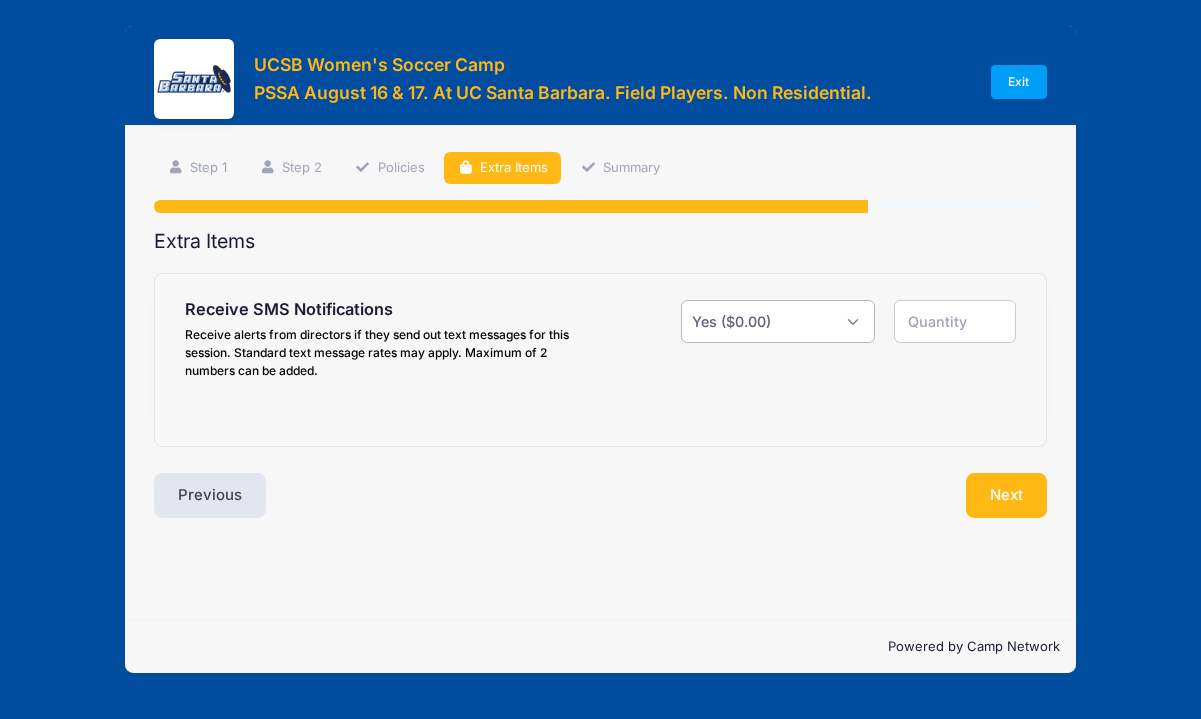 type on "1" 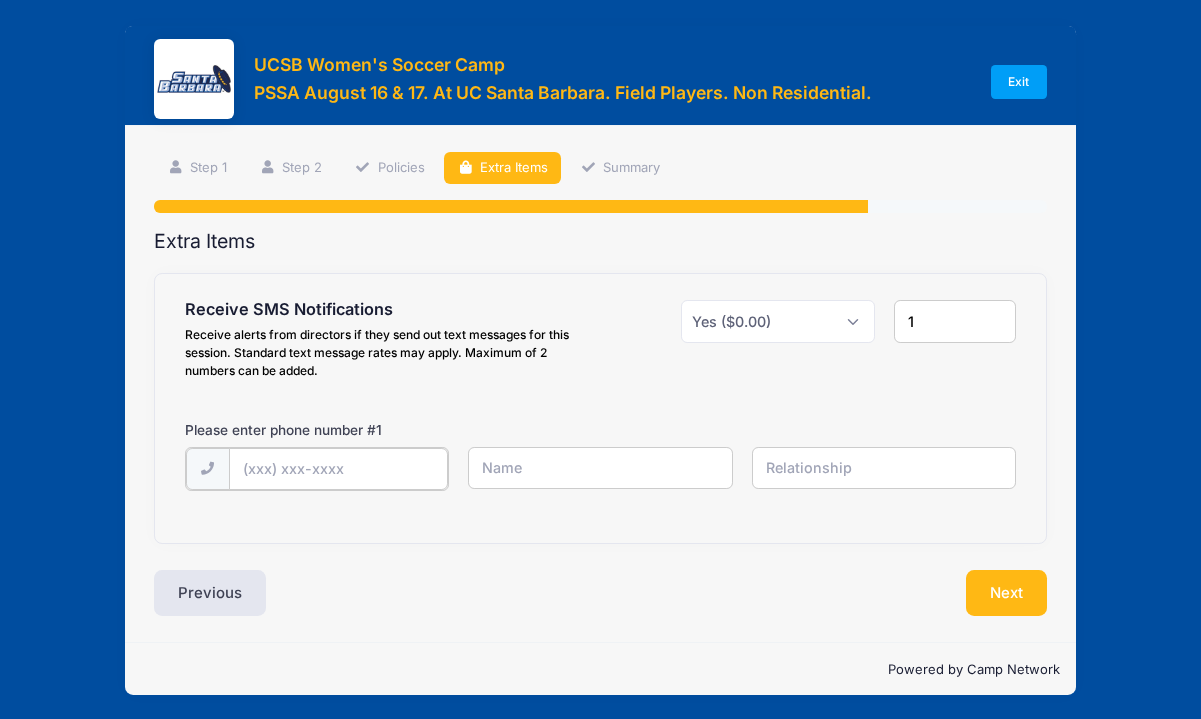 click at bounding box center (0, 0) 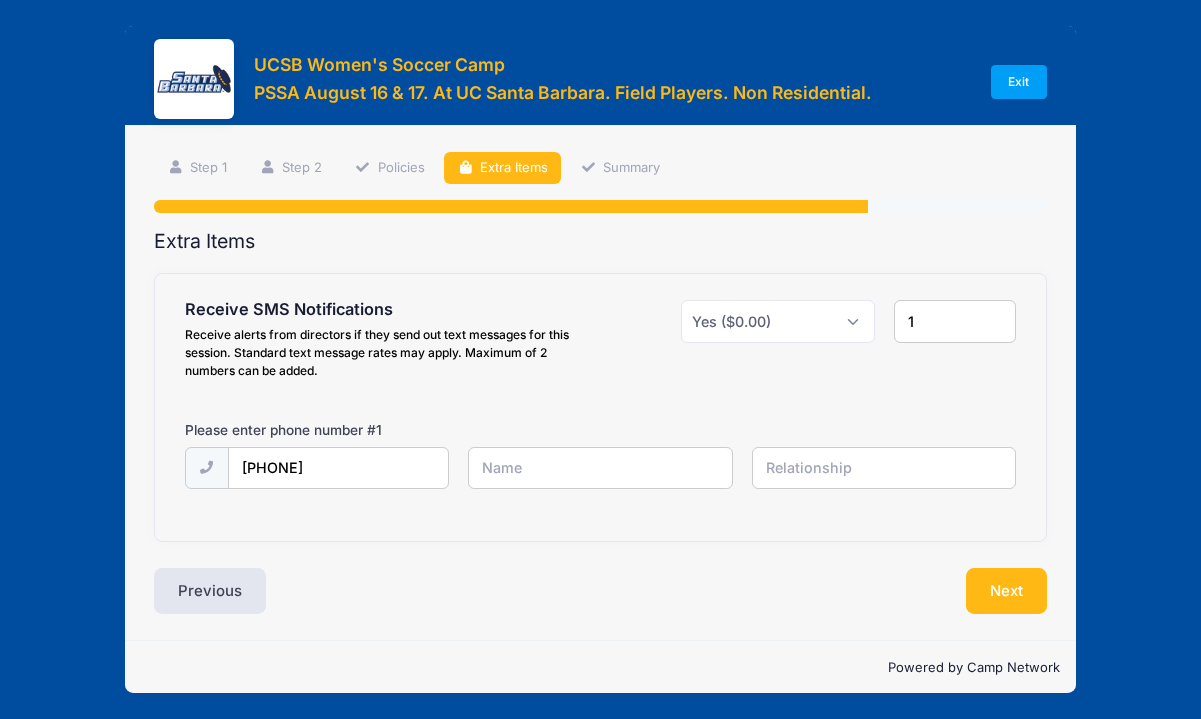 type on "Lauren G Gordon" 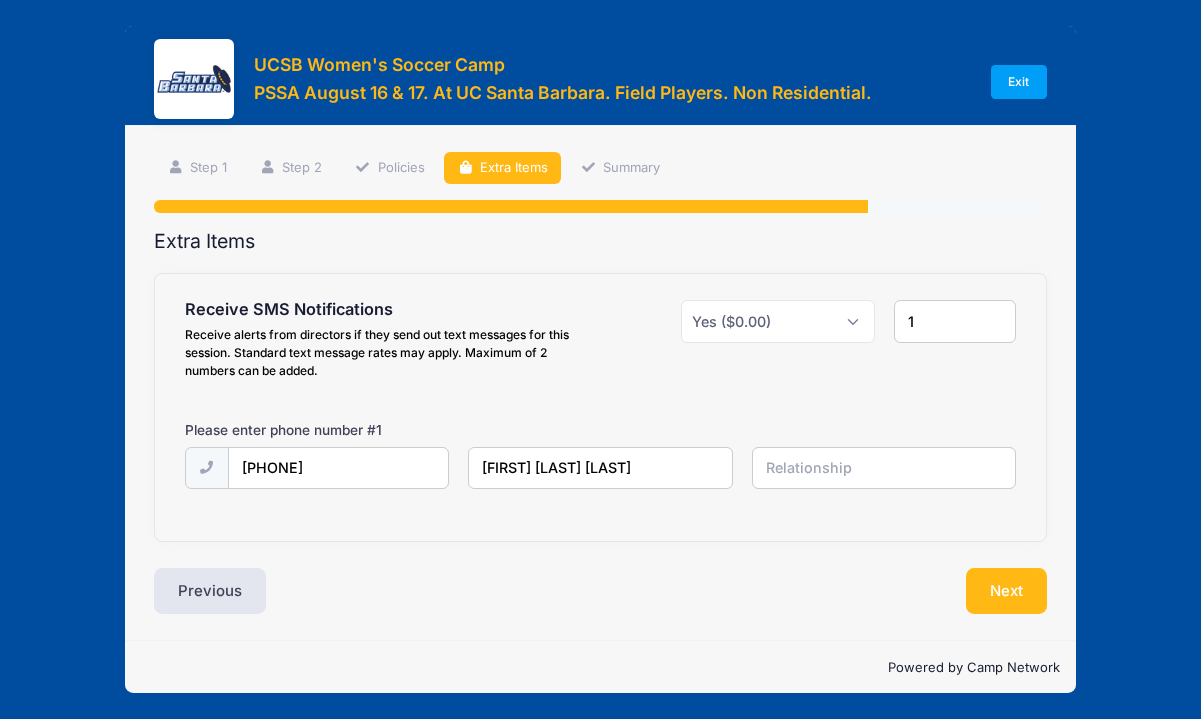 click at bounding box center (0, 0) 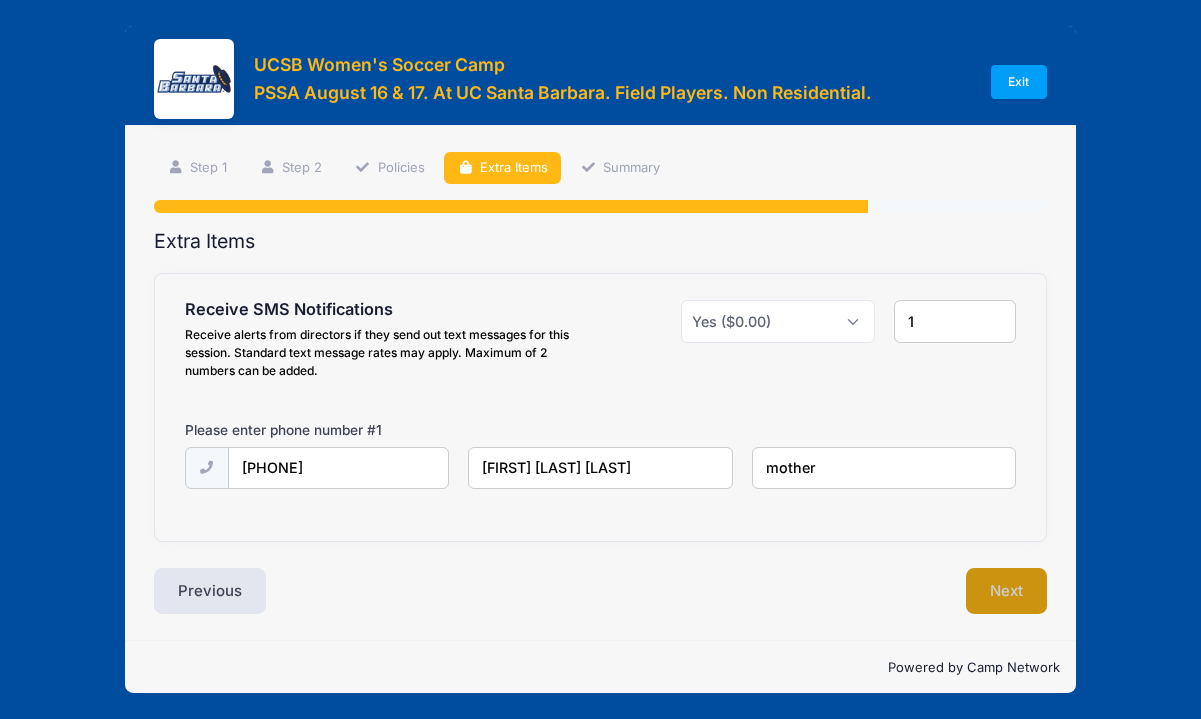 type on "mother" 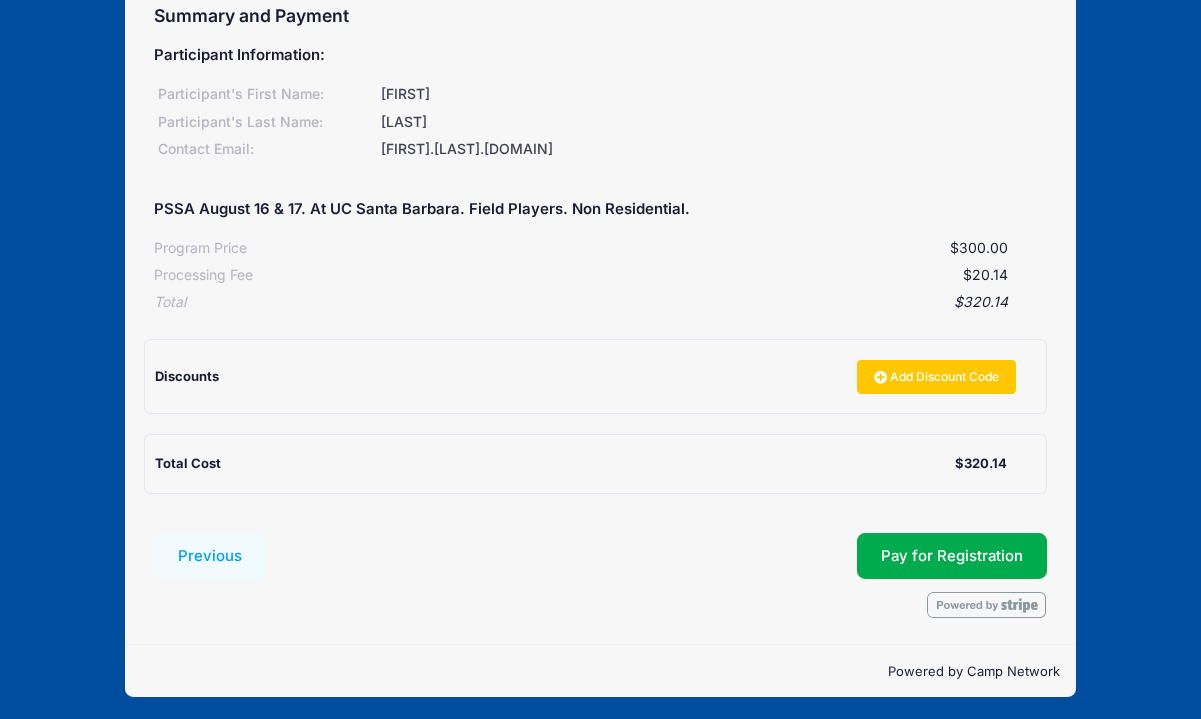 scroll, scrollTop: 229, scrollLeft: 0, axis: vertical 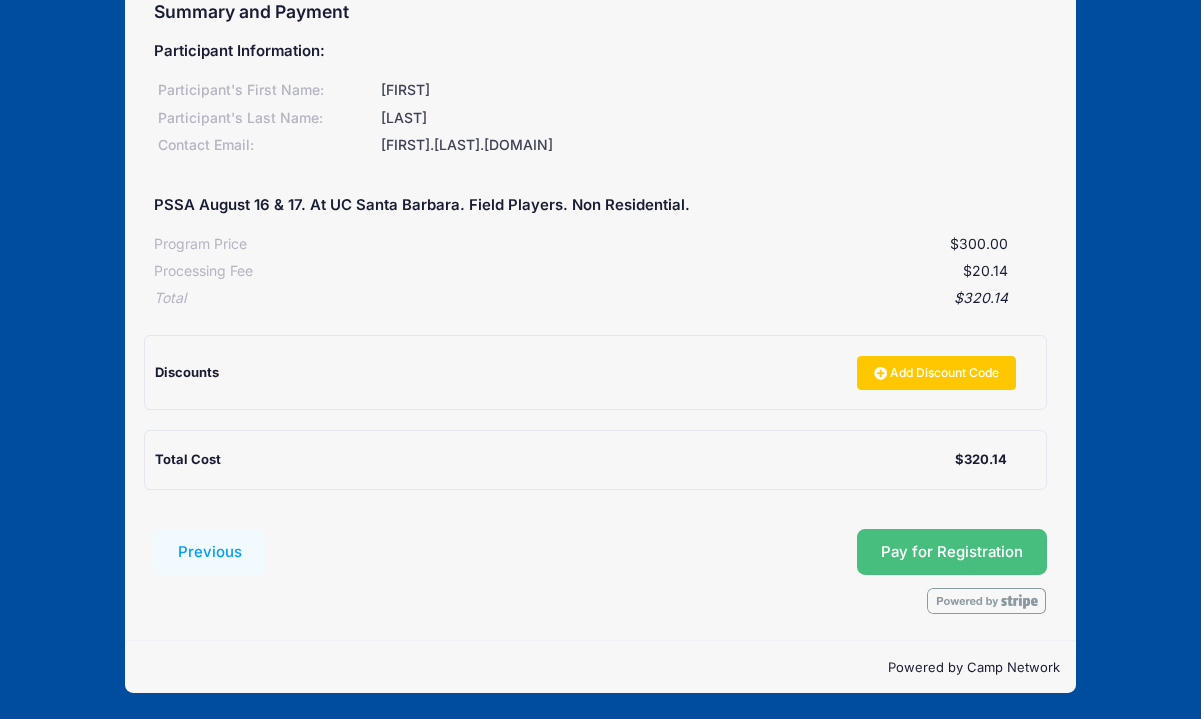 click on "Pay for Registration" at bounding box center (952, 552) 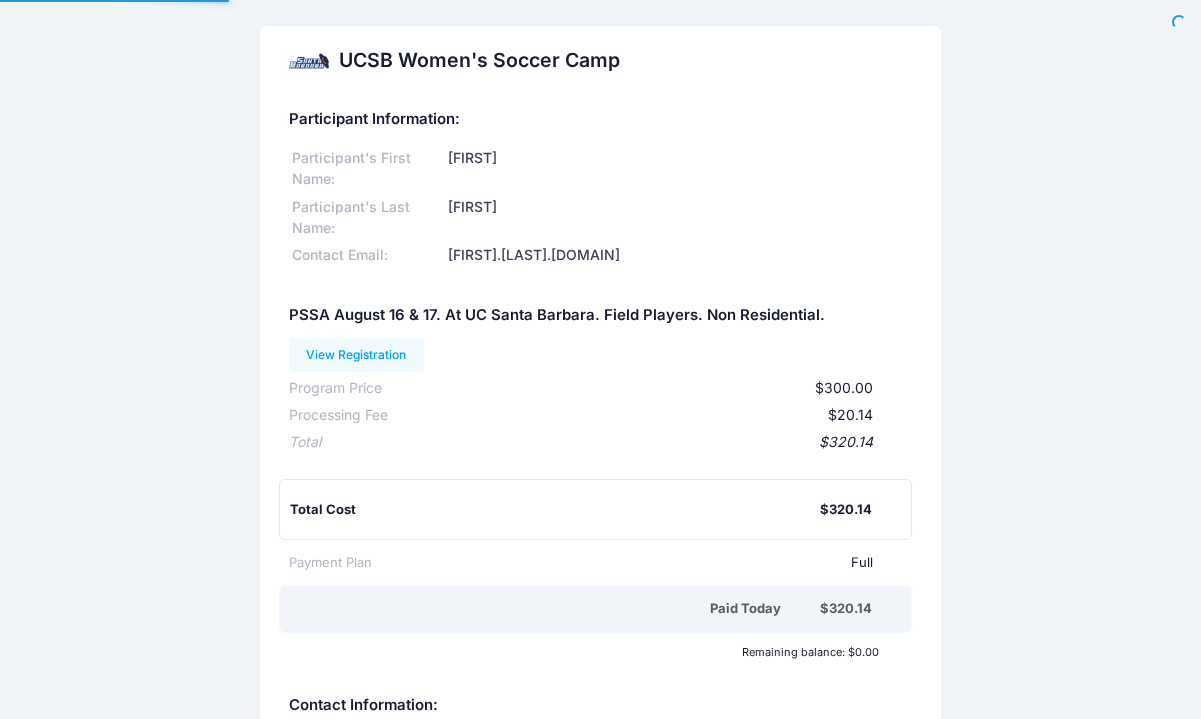 scroll, scrollTop: 0, scrollLeft: 0, axis: both 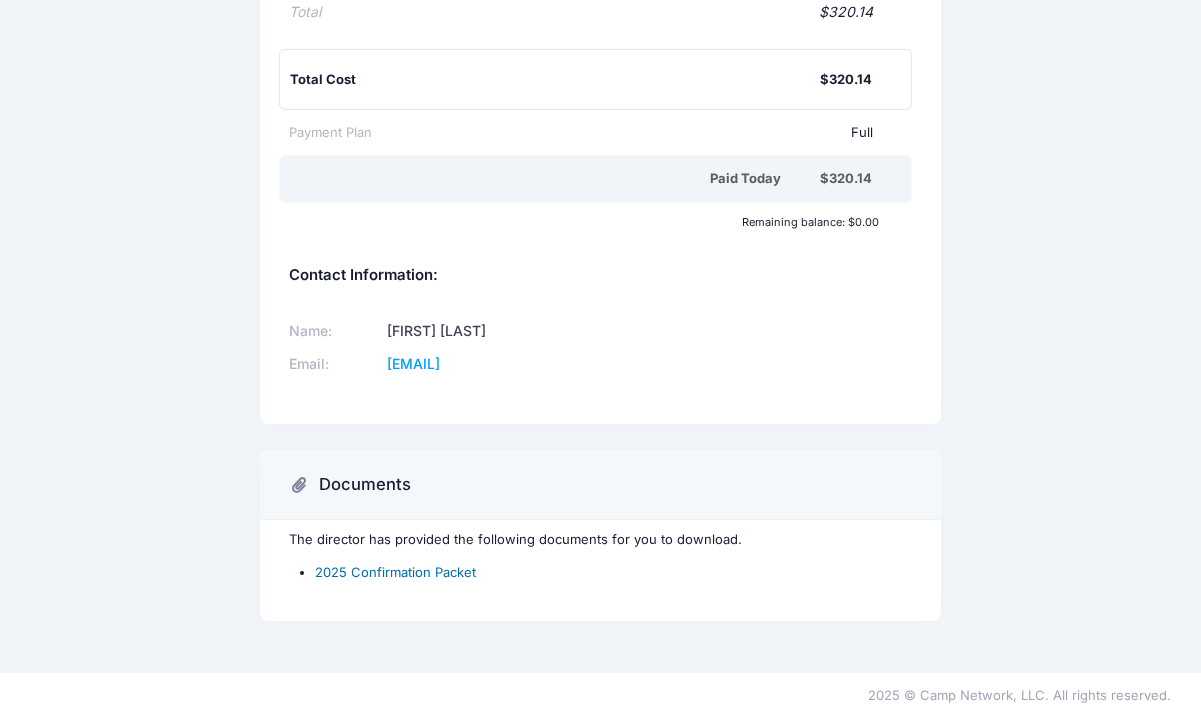 click on "2025 Confirmation Packet" at bounding box center [395, 572] 